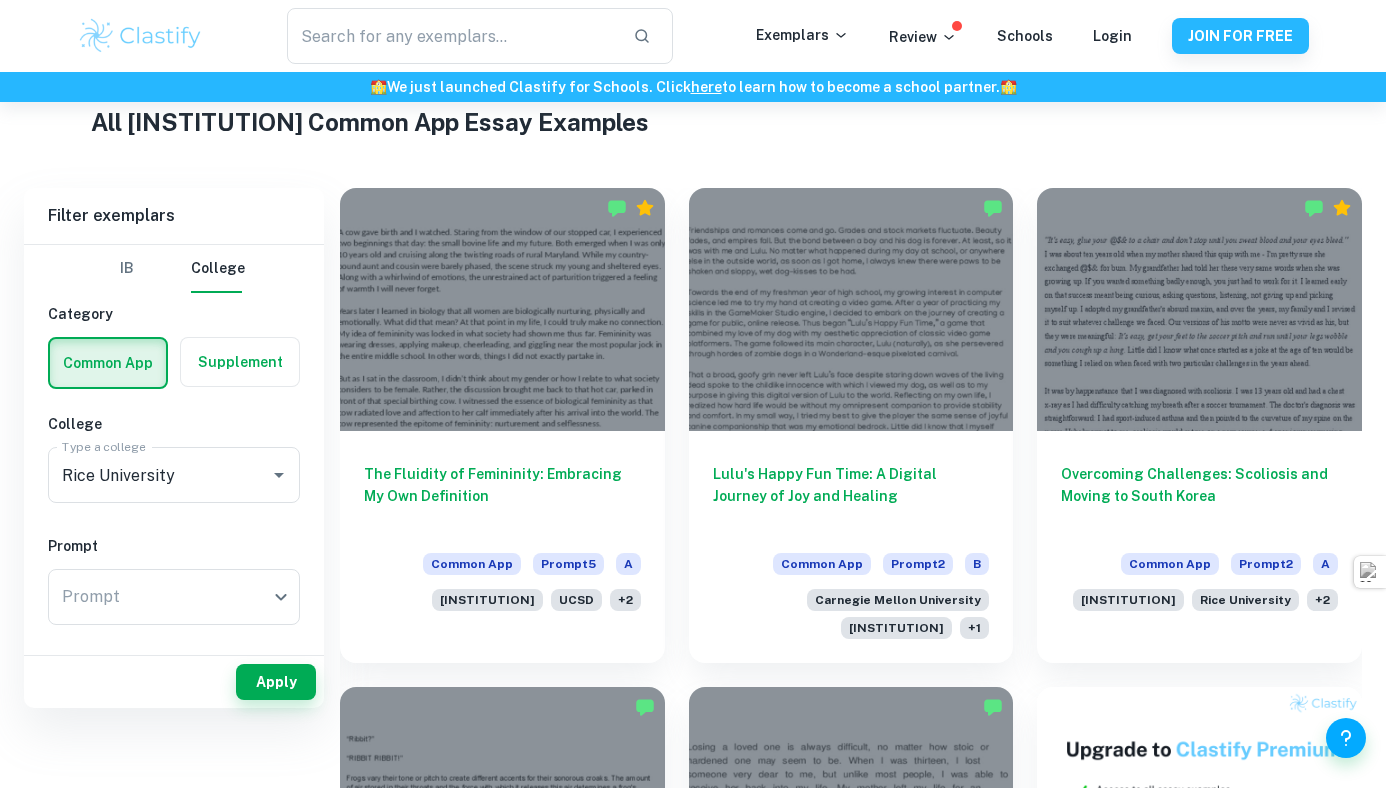 scroll, scrollTop: 416, scrollLeft: 0, axis: vertical 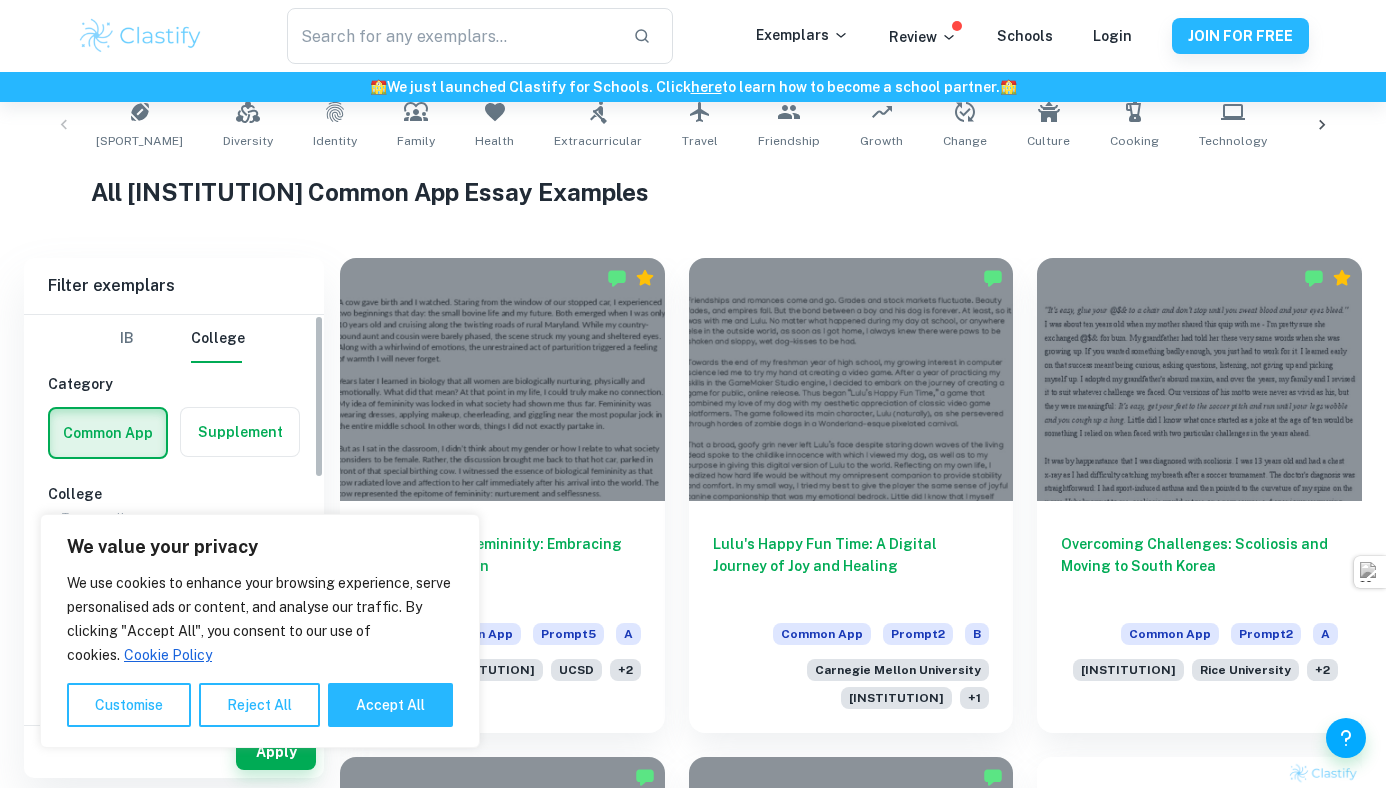 click on "[COLLEGE_NAME] Common App Supplement College Type a college [COLLEGE_NAME] Type a college Prompt Prompt ​ Prompt Major Type a major Type a major Grade A B C D F Year 2024/2025 2023/2024 2022/2023 2021/2022 2020/2021 2019/2020 Other" at bounding box center [174, 809] 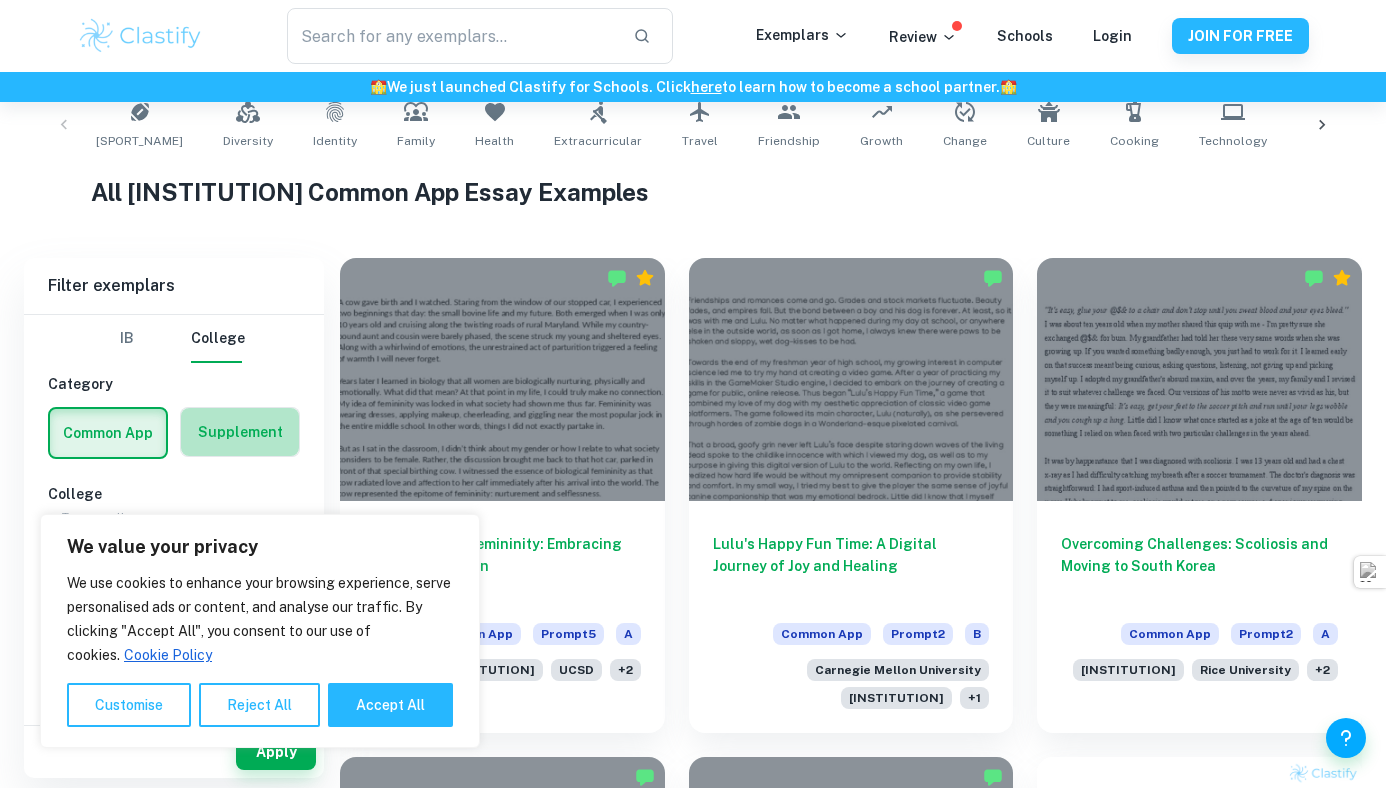 click at bounding box center [240, 432] 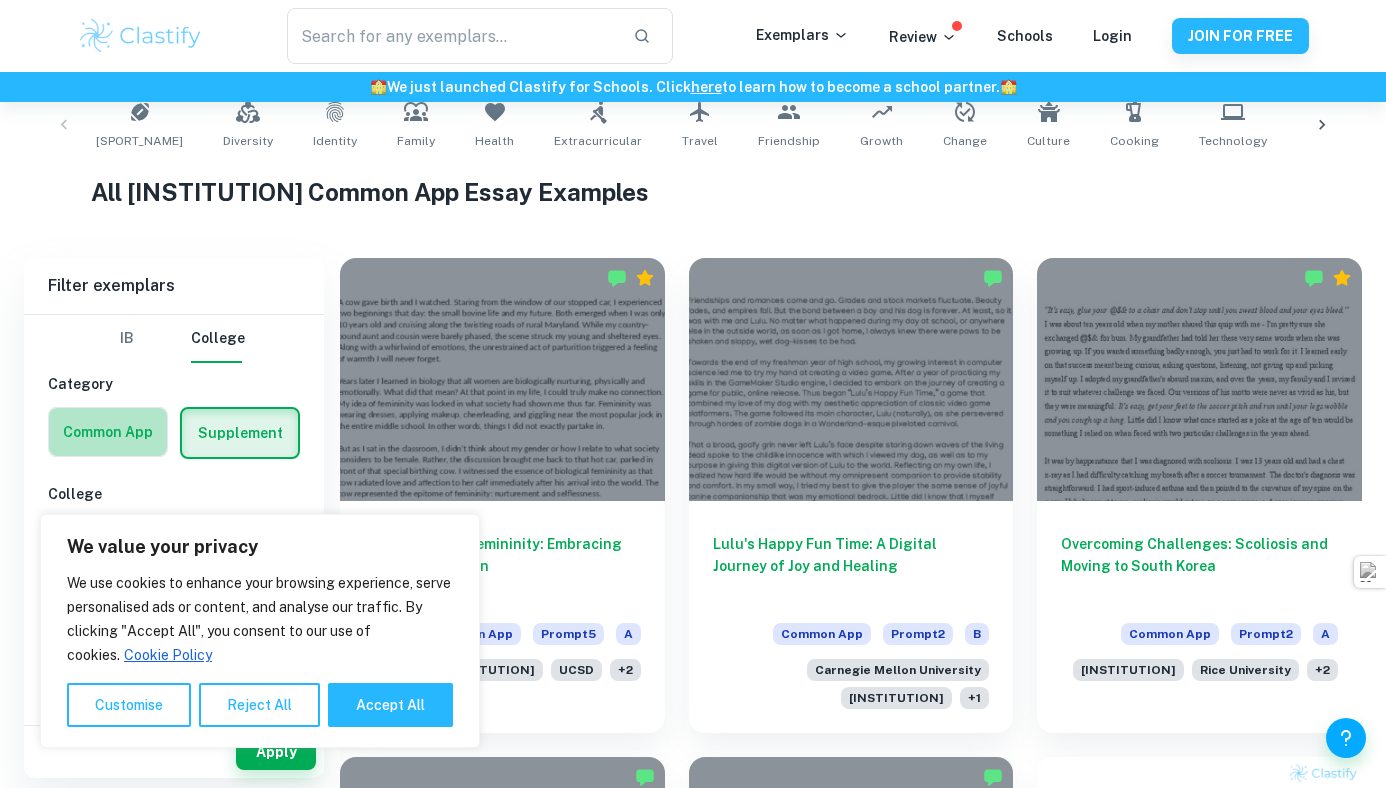 click at bounding box center [108, 432] 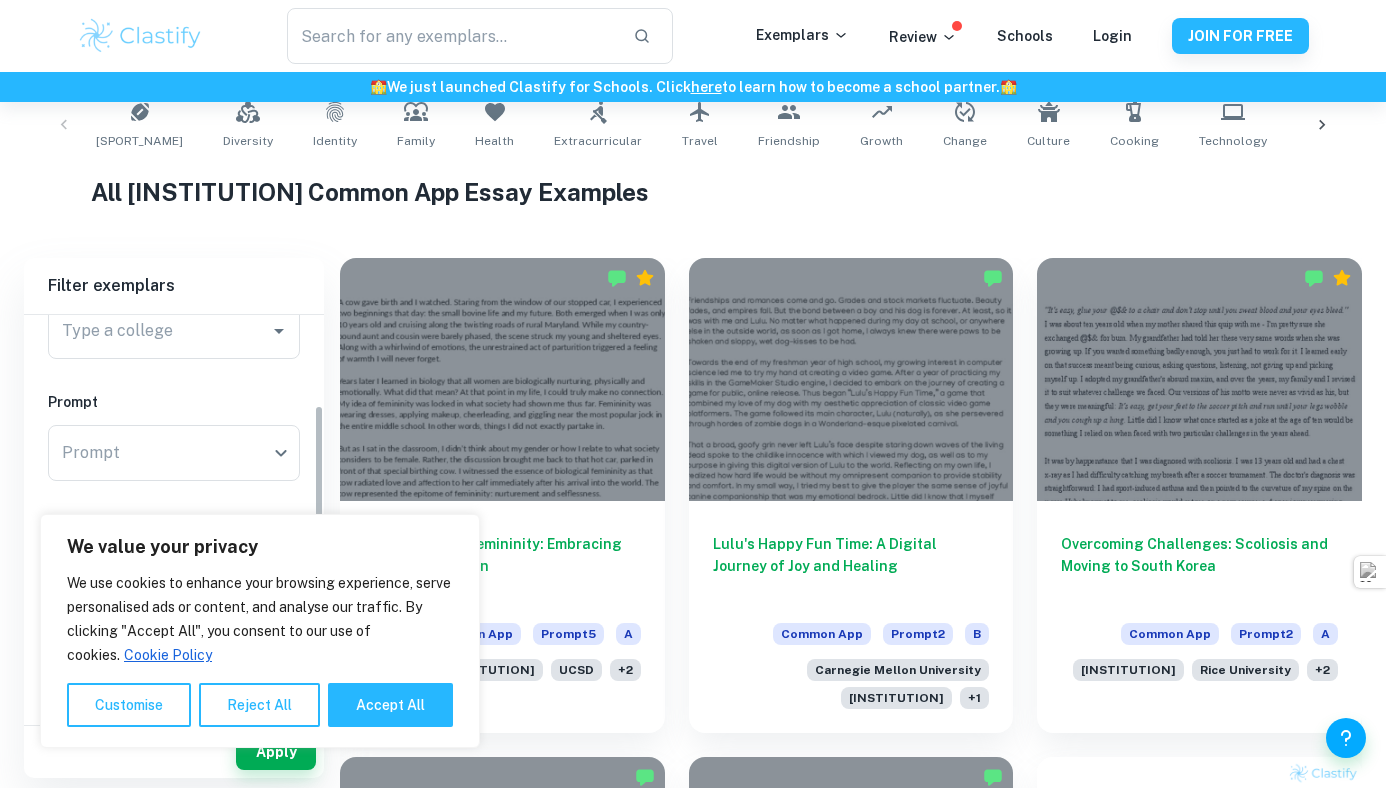 scroll, scrollTop: 223, scrollLeft: 0, axis: vertical 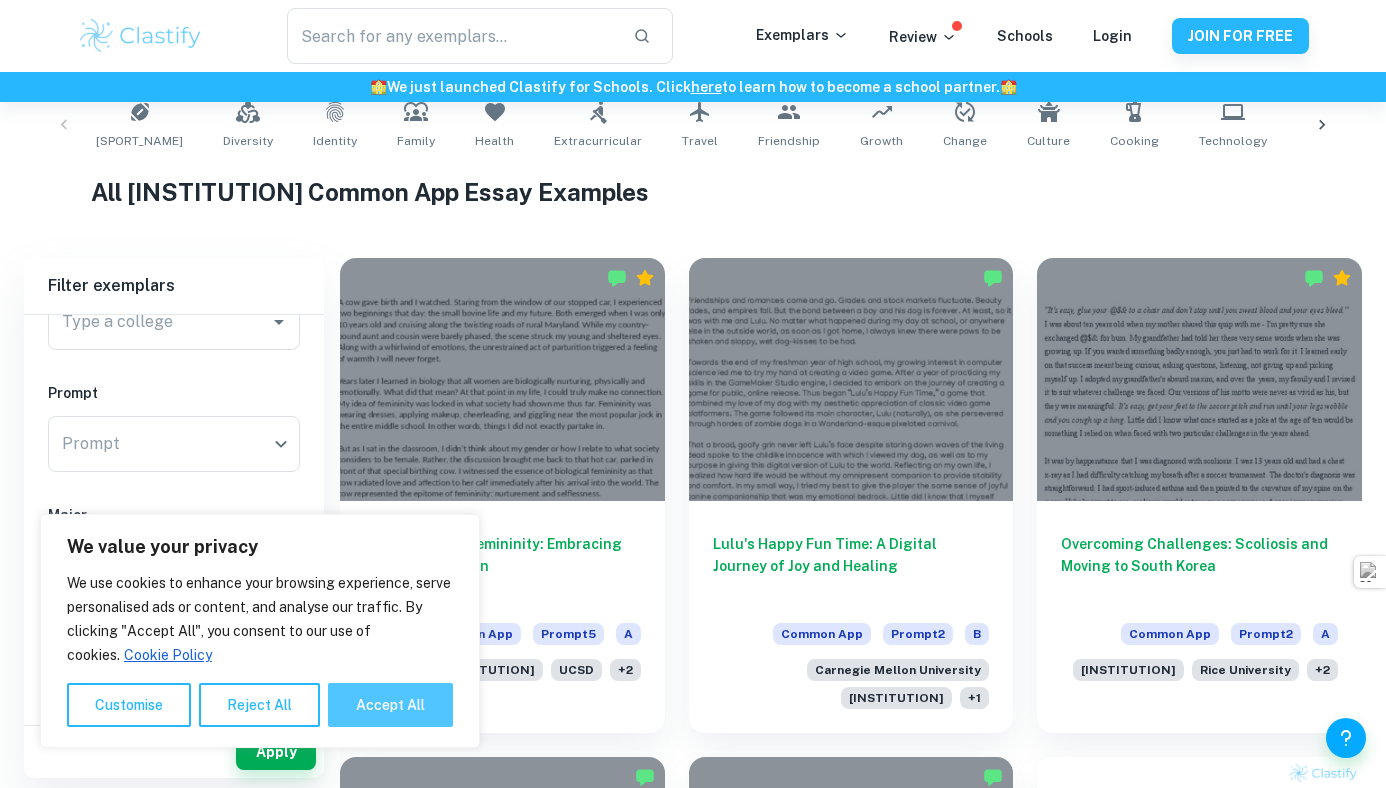 click on "Accept All" at bounding box center (390, 705) 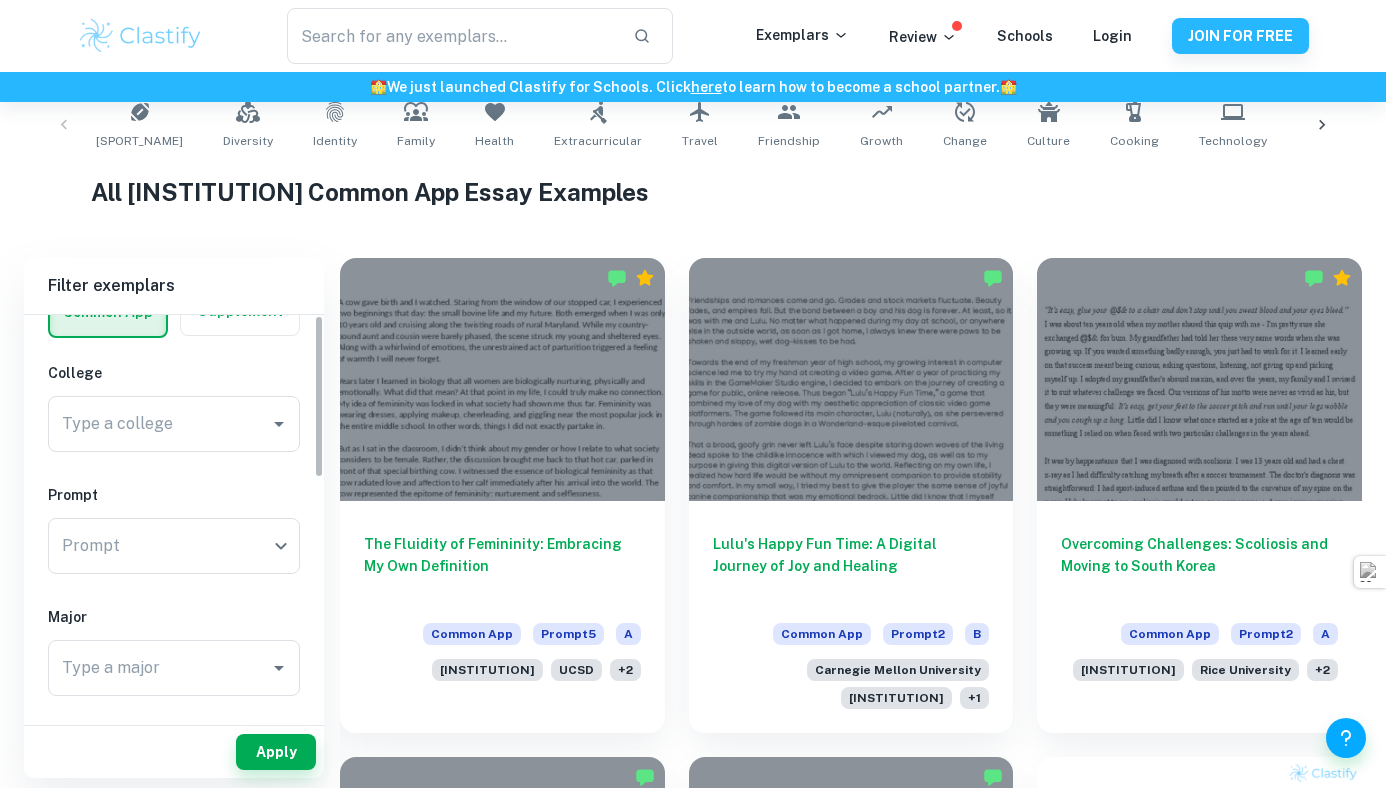 scroll, scrollTop: 0, scrollLeft: 0, axis: both 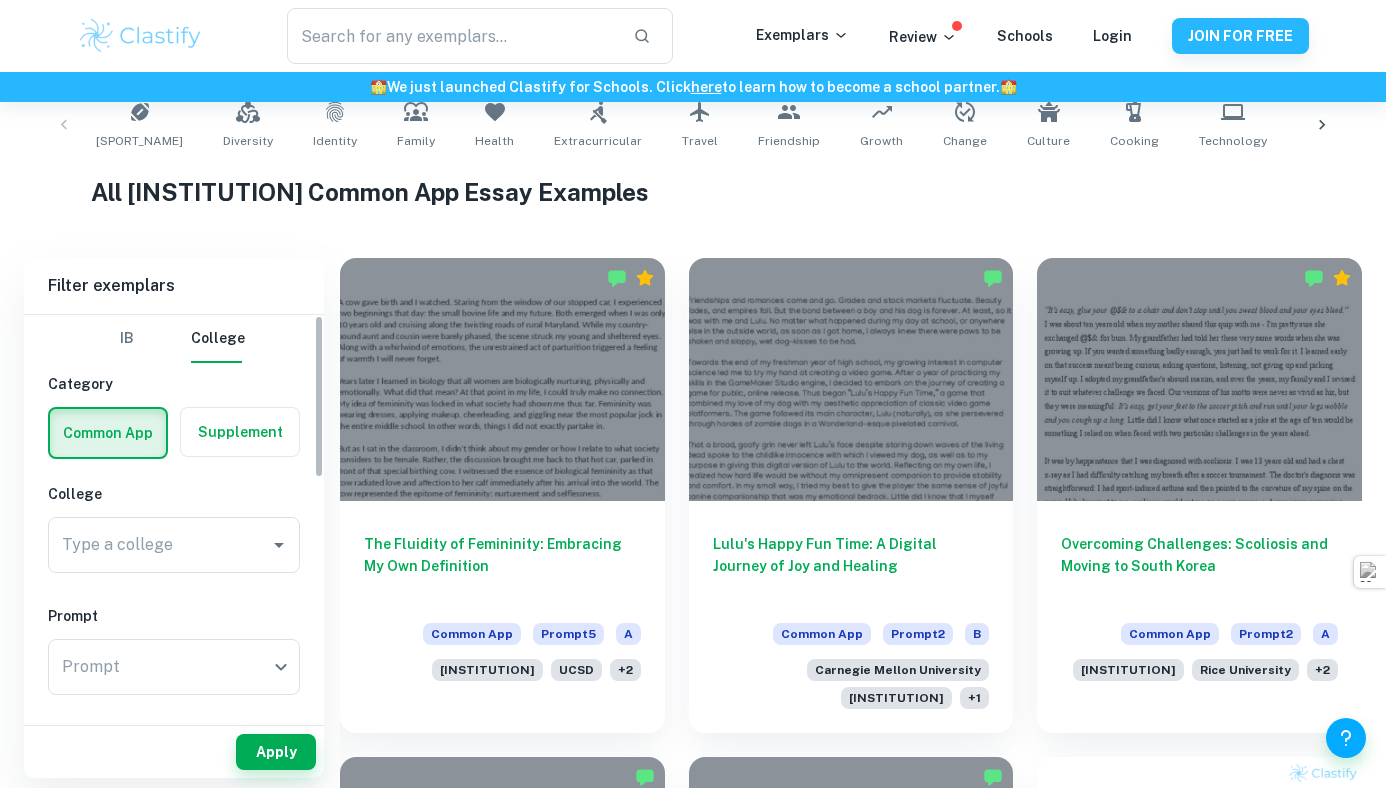 click at bounding box center [240, 432] 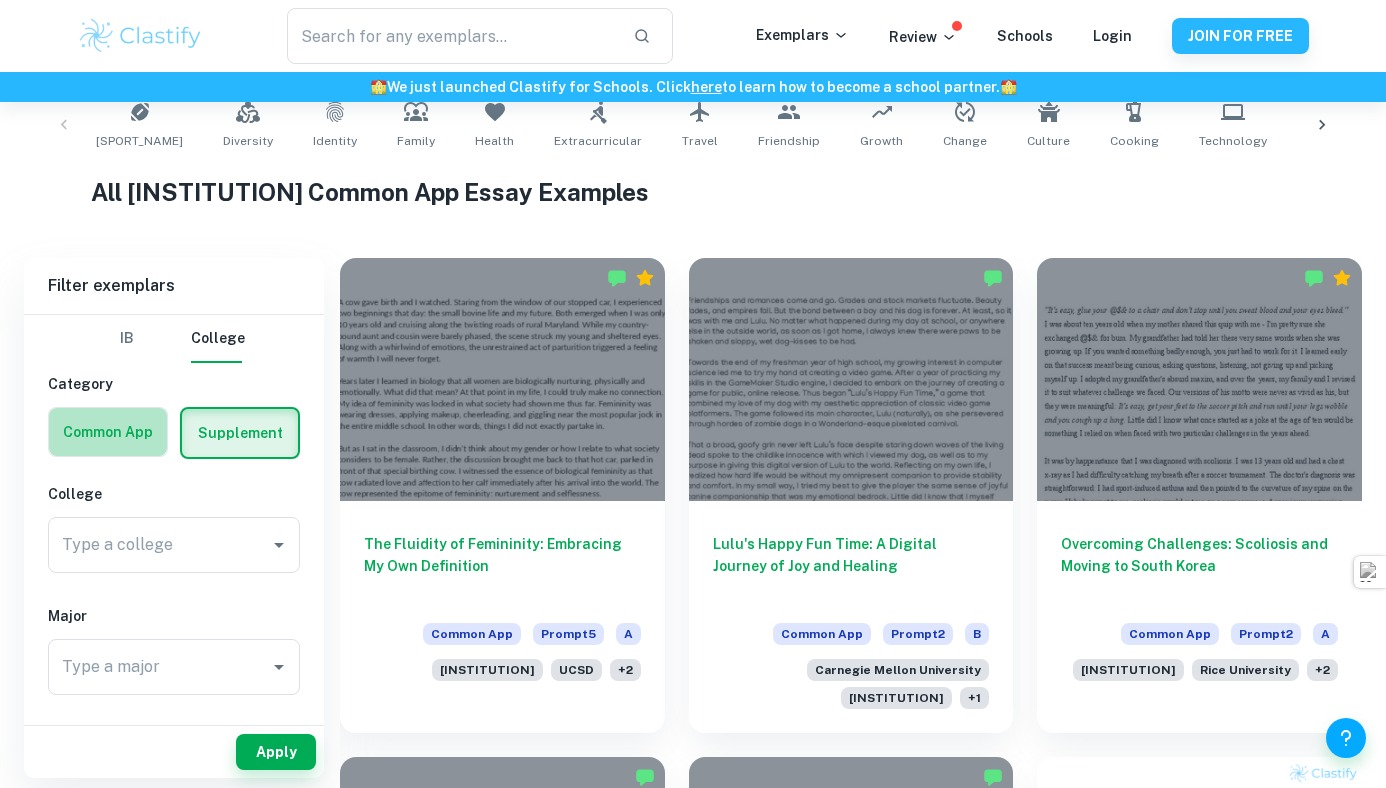click at bounding box center [108, 432] 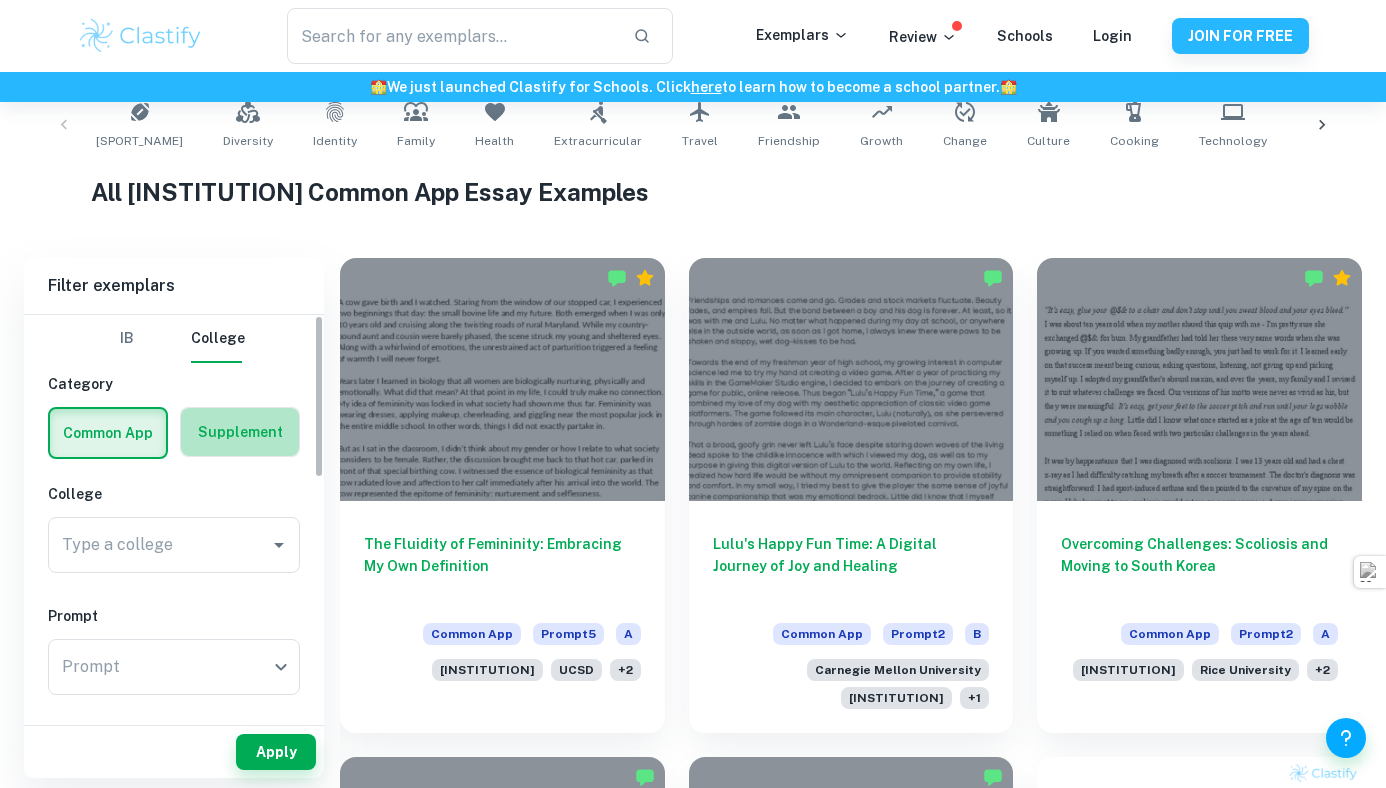 click at bounding box center [240, 432] 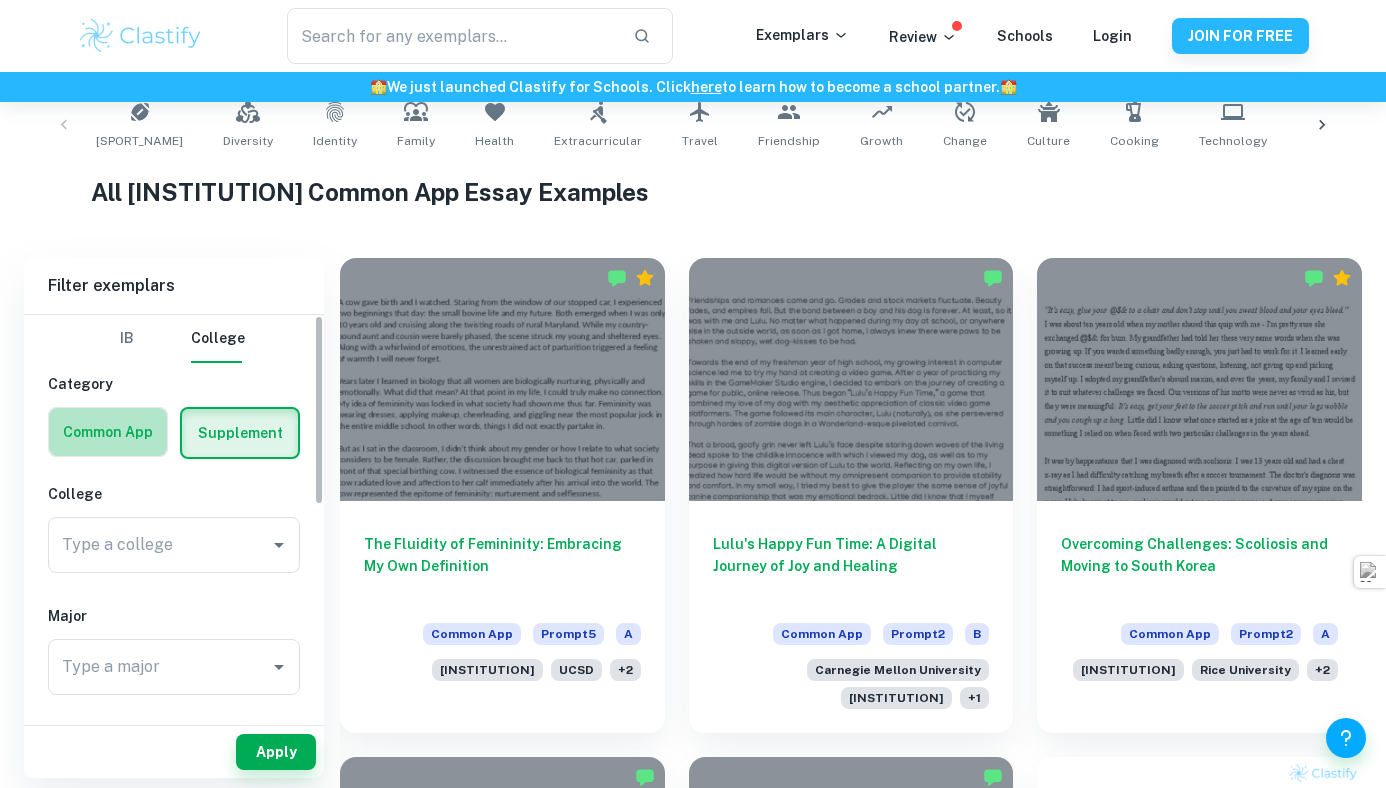 click at bounding box center [108, 432] 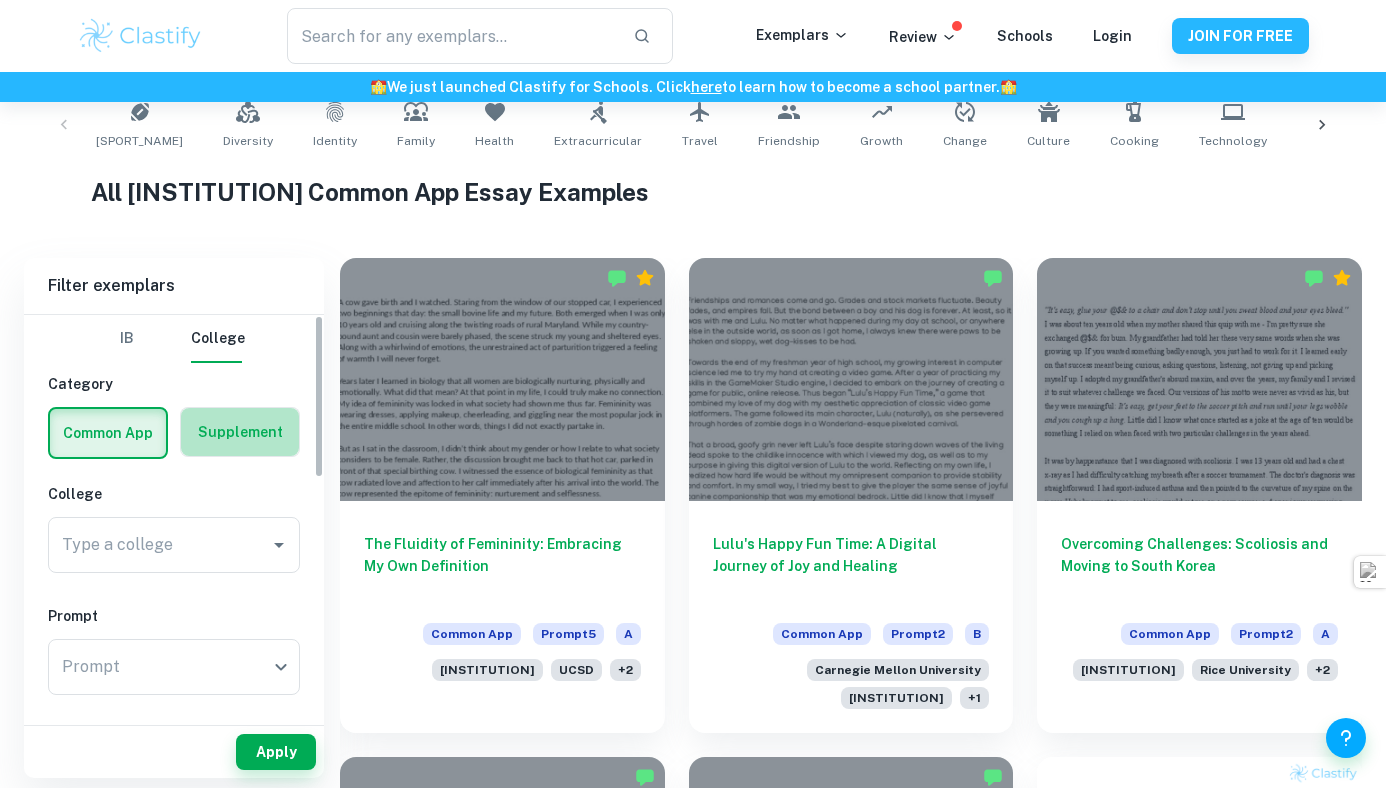 click at bounding box center (240, 432) 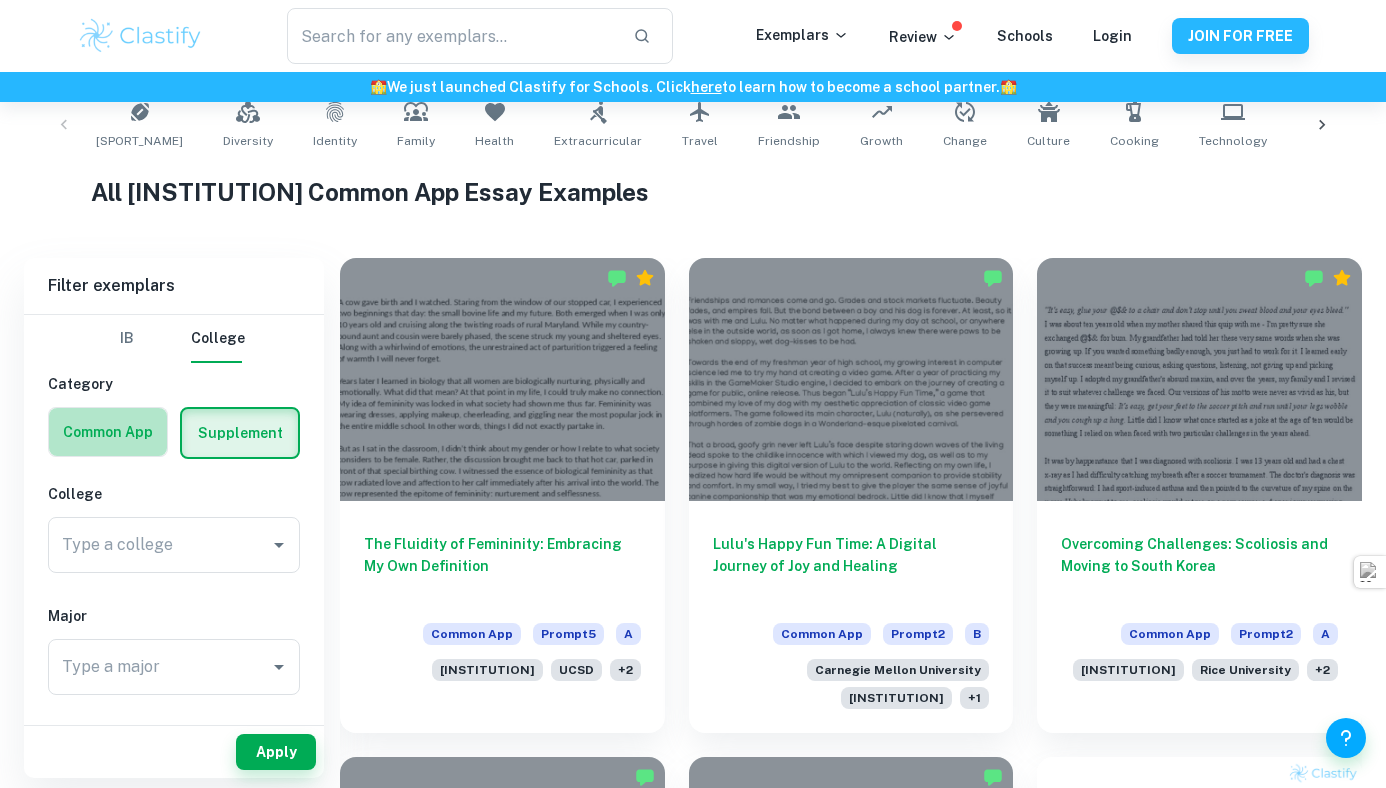 click at bounding box center (108, 432) 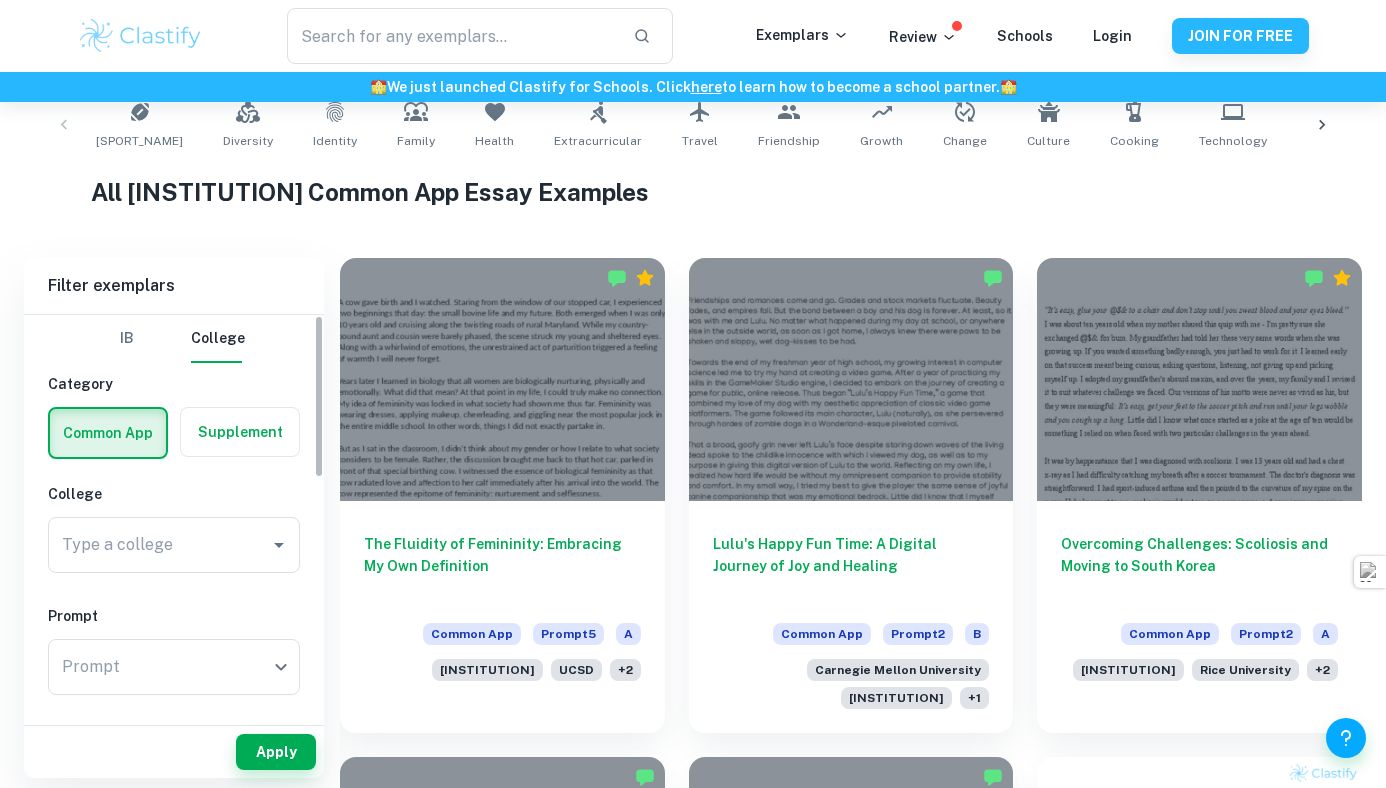click at bounding box center (240, 432) 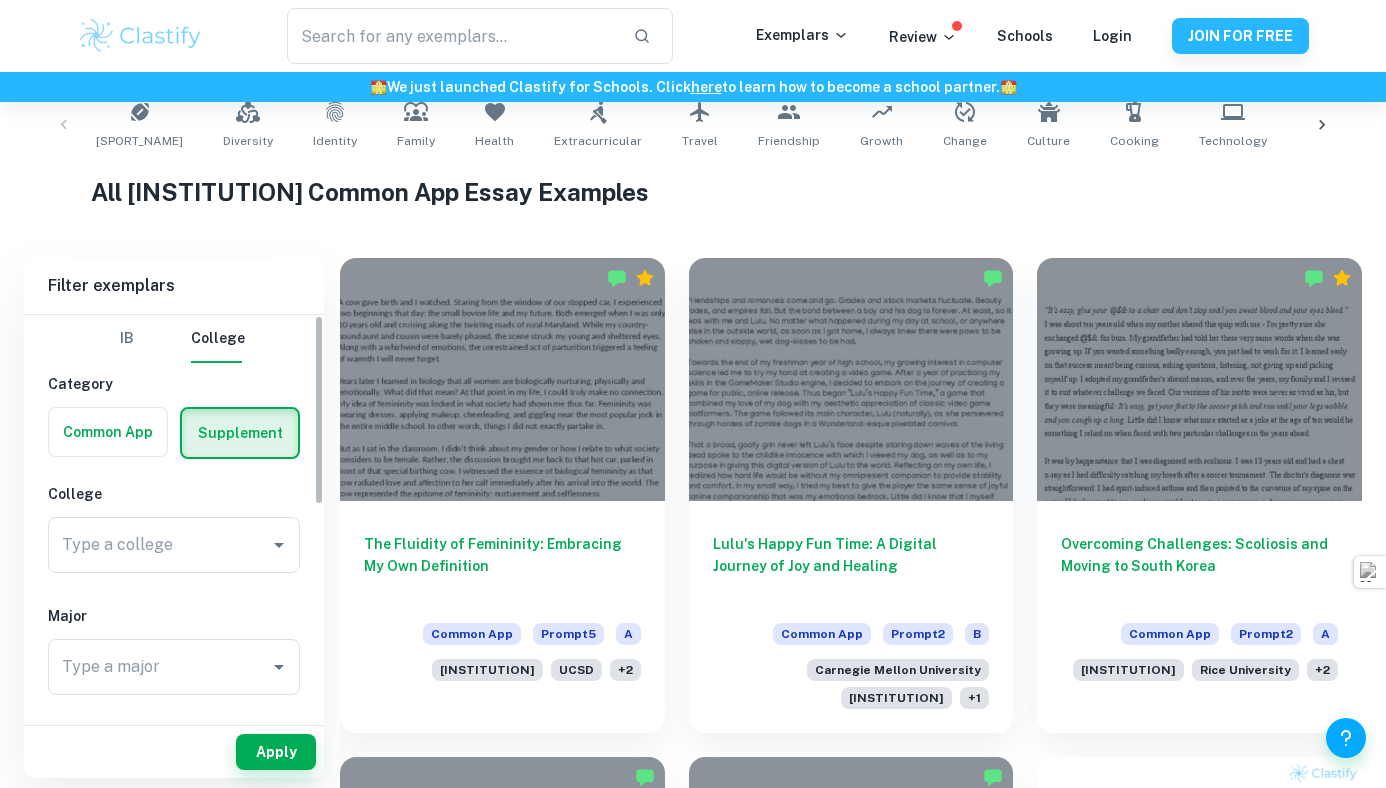 click at bounding box center [108, 432] 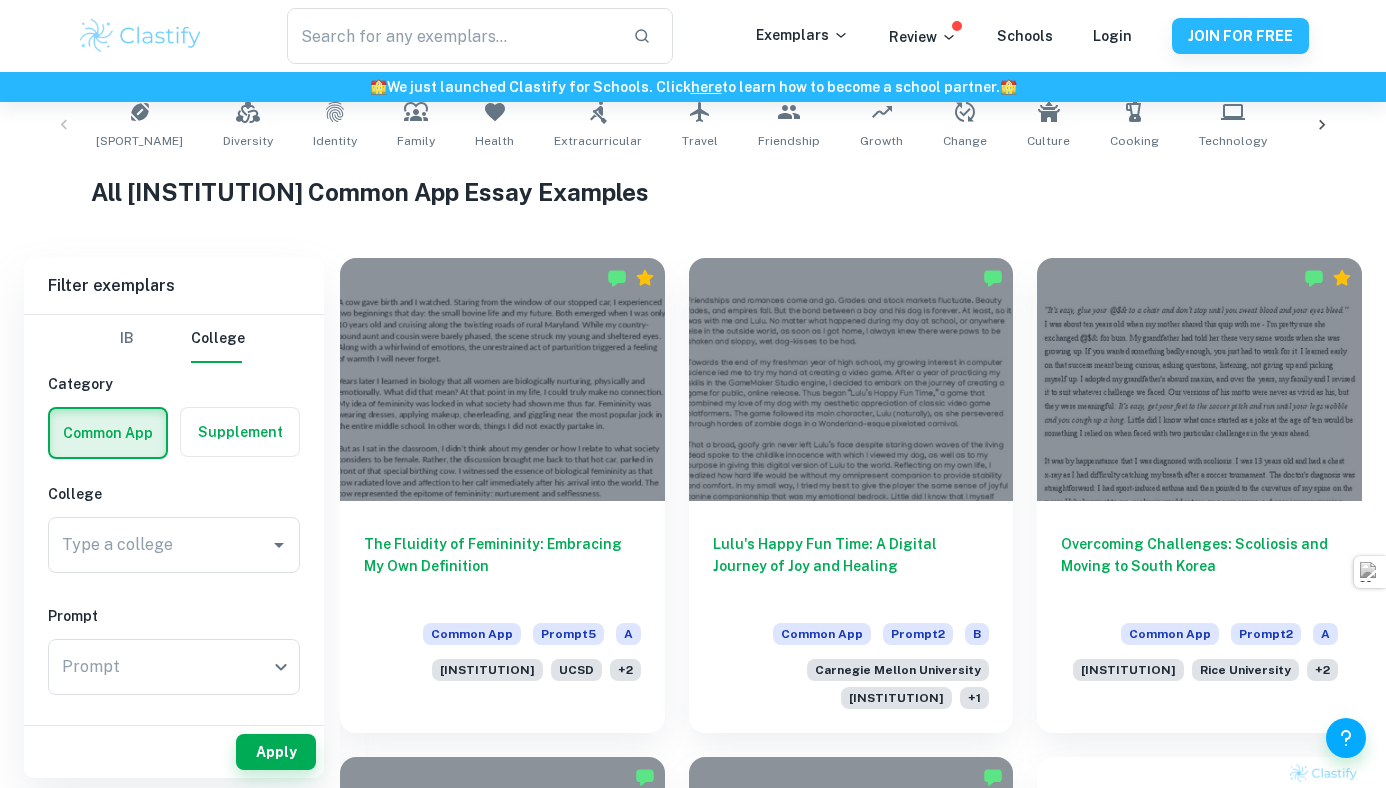 click at bounding box center (240, 432) 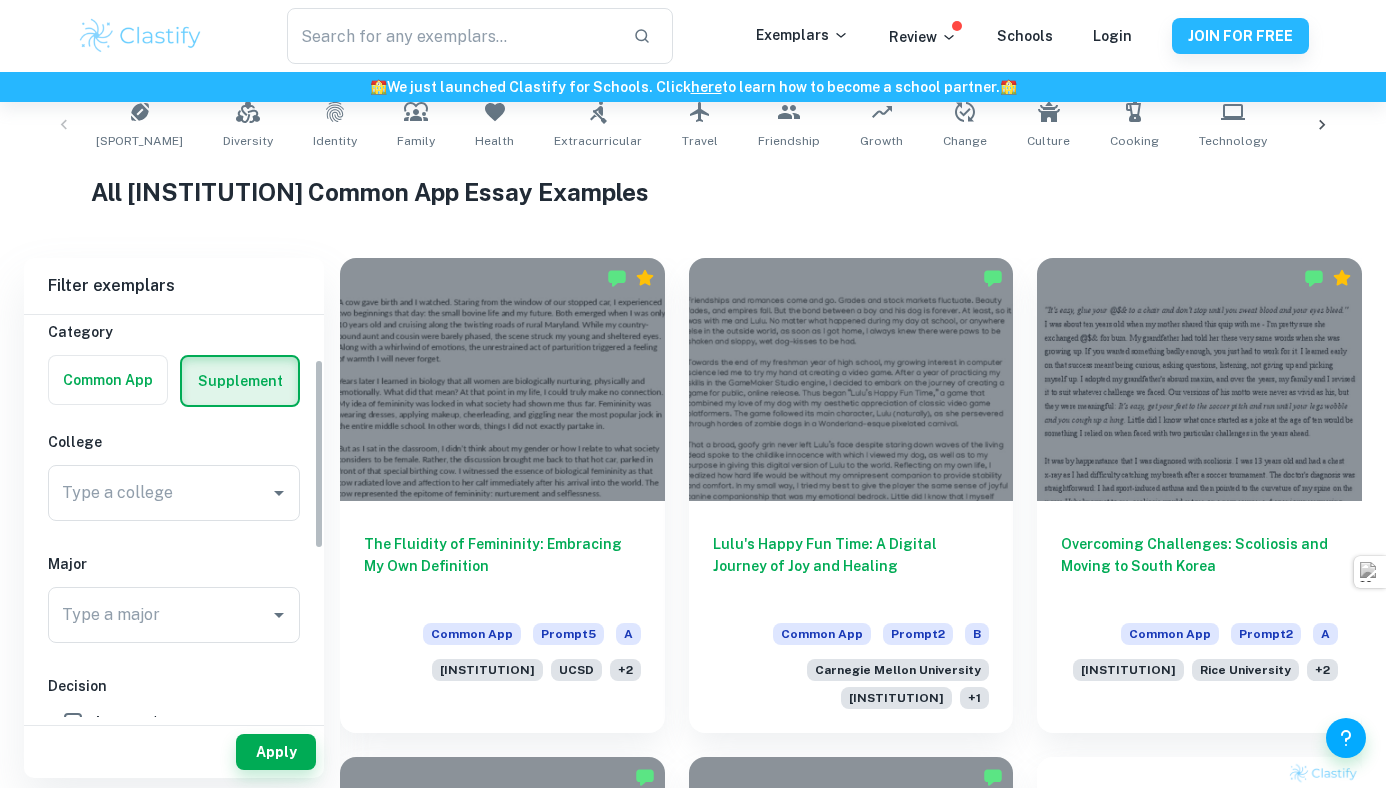 scroll, scrollTop: 44, scrollLeft: 0, axis: vertical 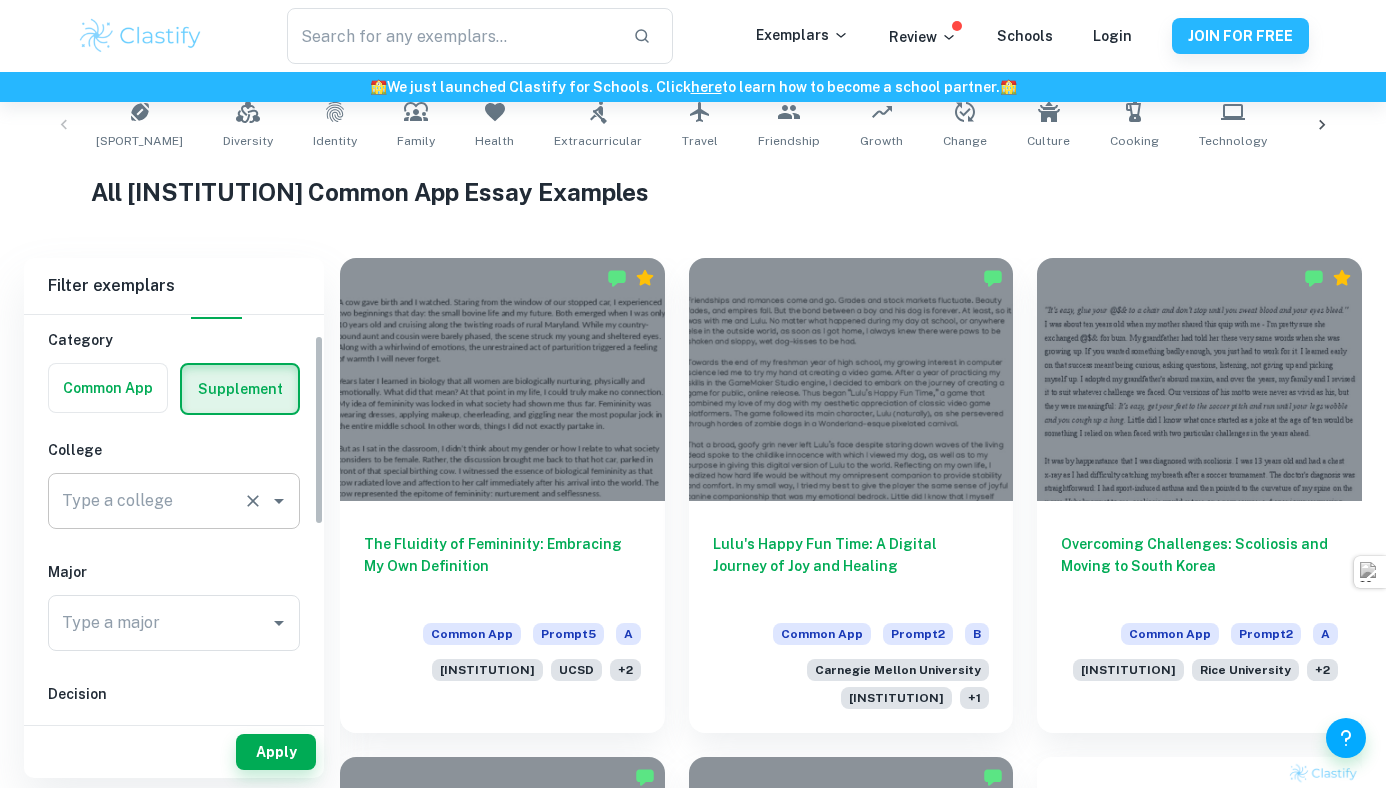 click on "Type a college" at bounding box center [174, 501] 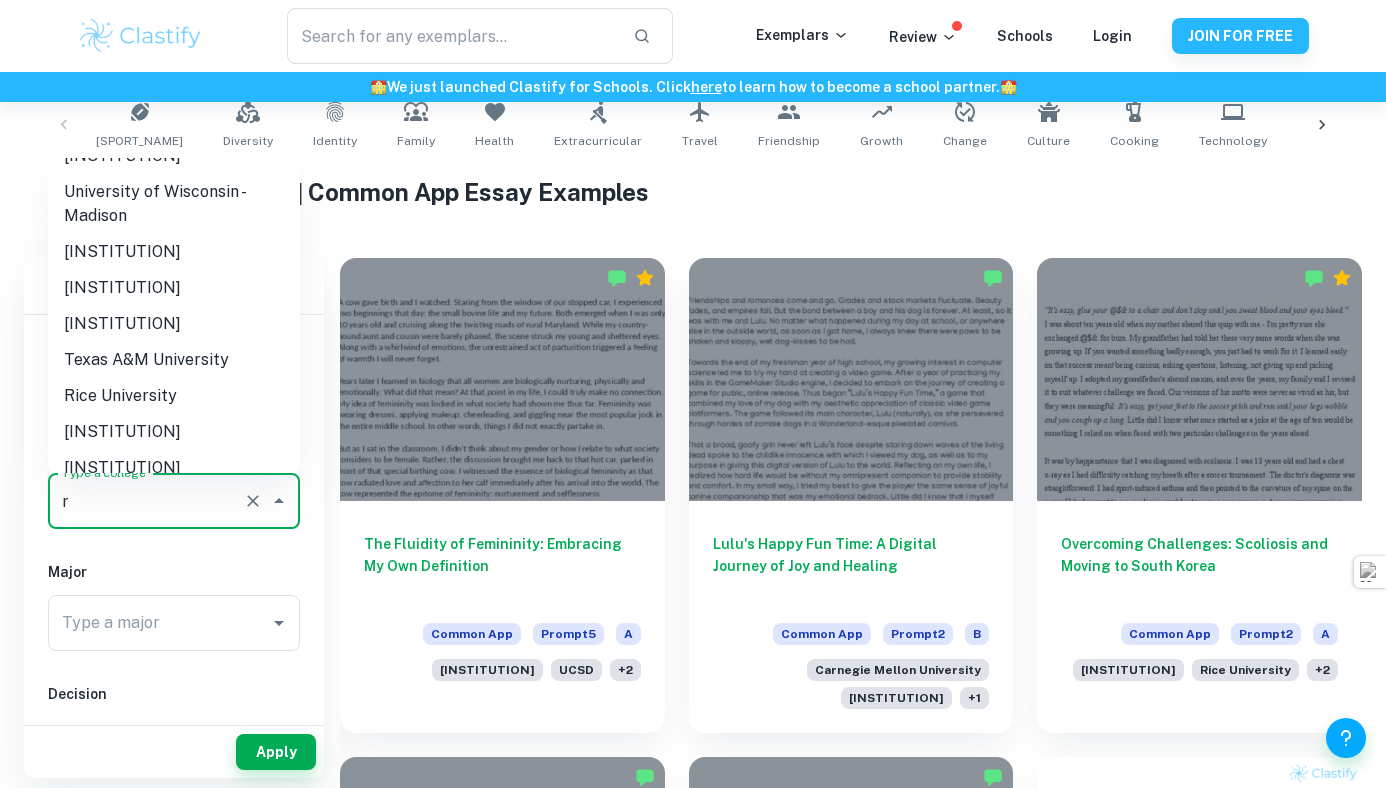 scroll, scrollTop: 0, scrollLeft: 0, axis: both 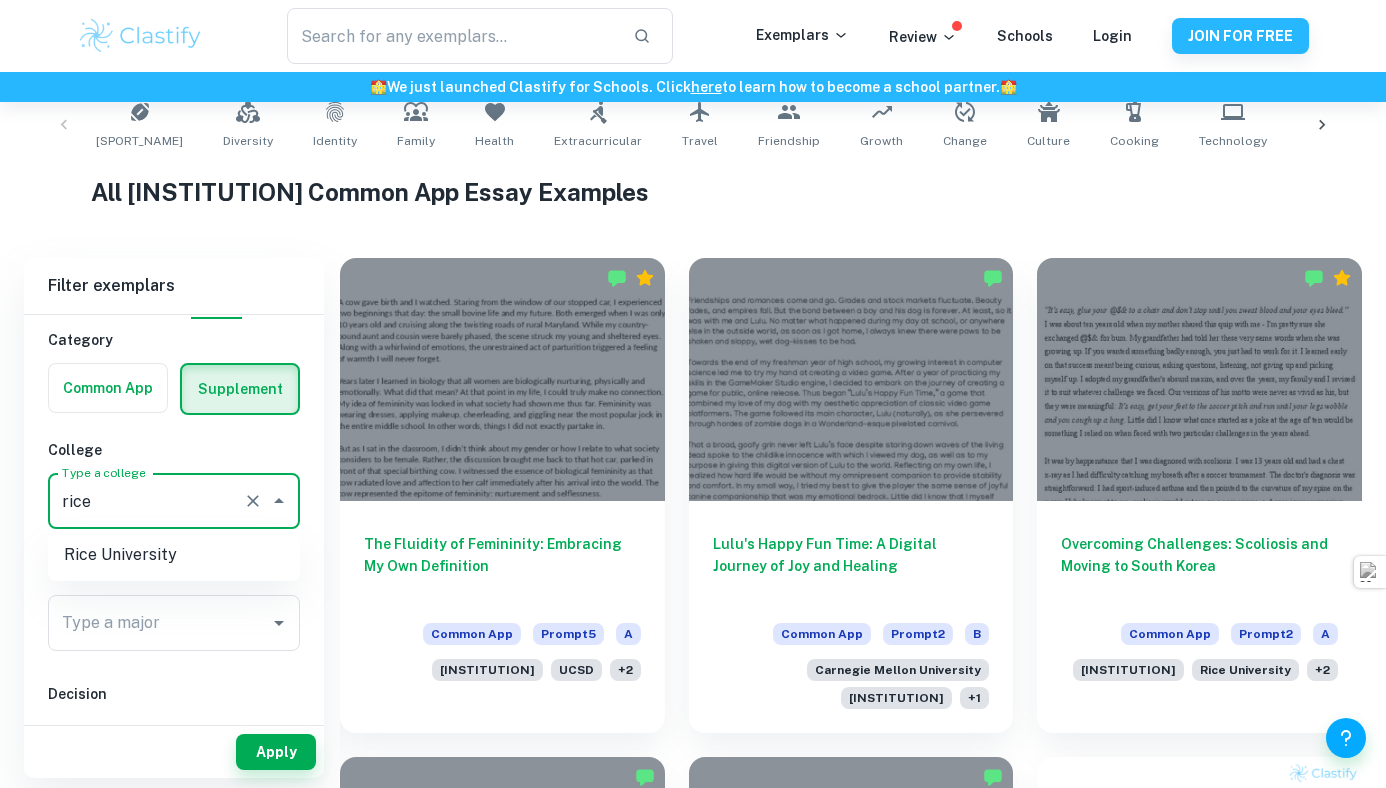 click on "Rice University" at bounding box center (174, 555) 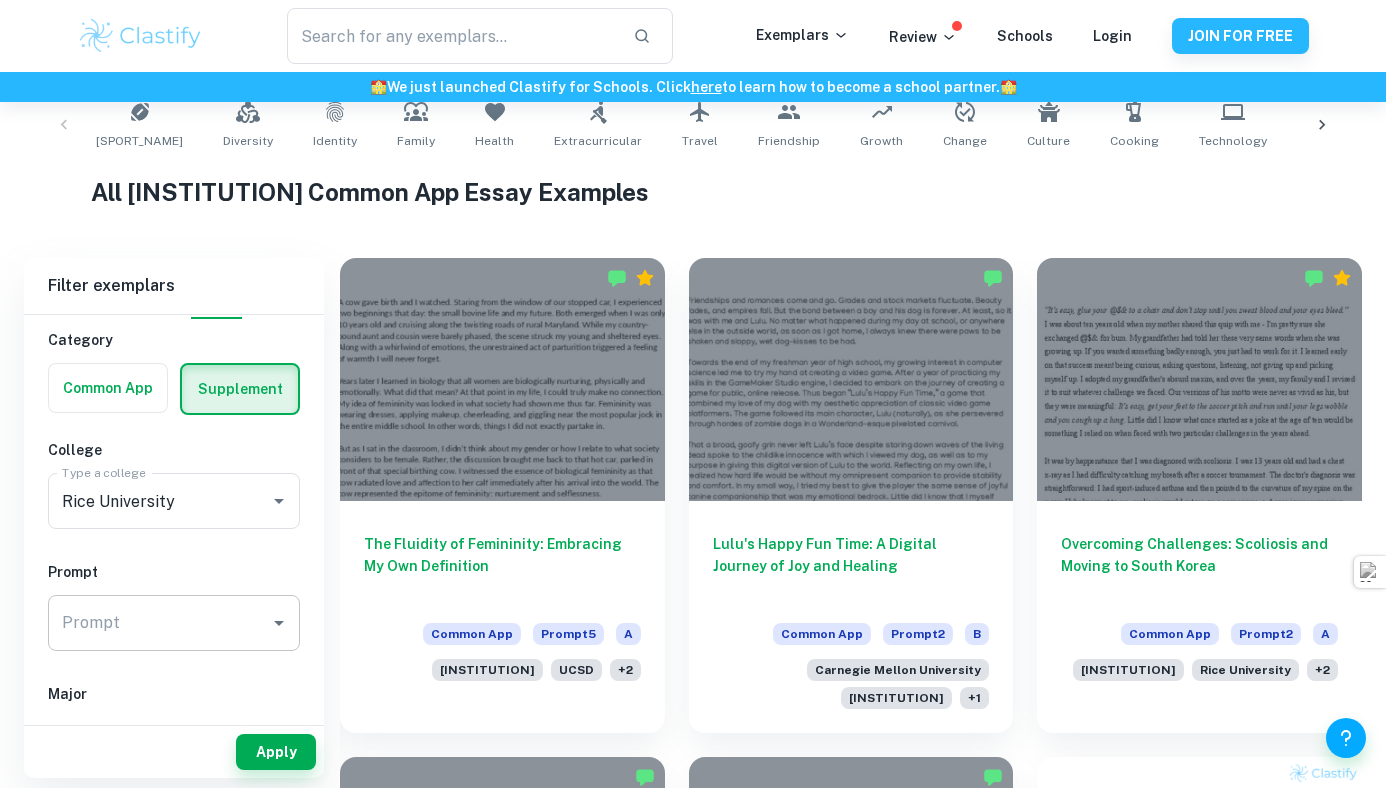 click on "Prompt" at bounding box center (159, 623) 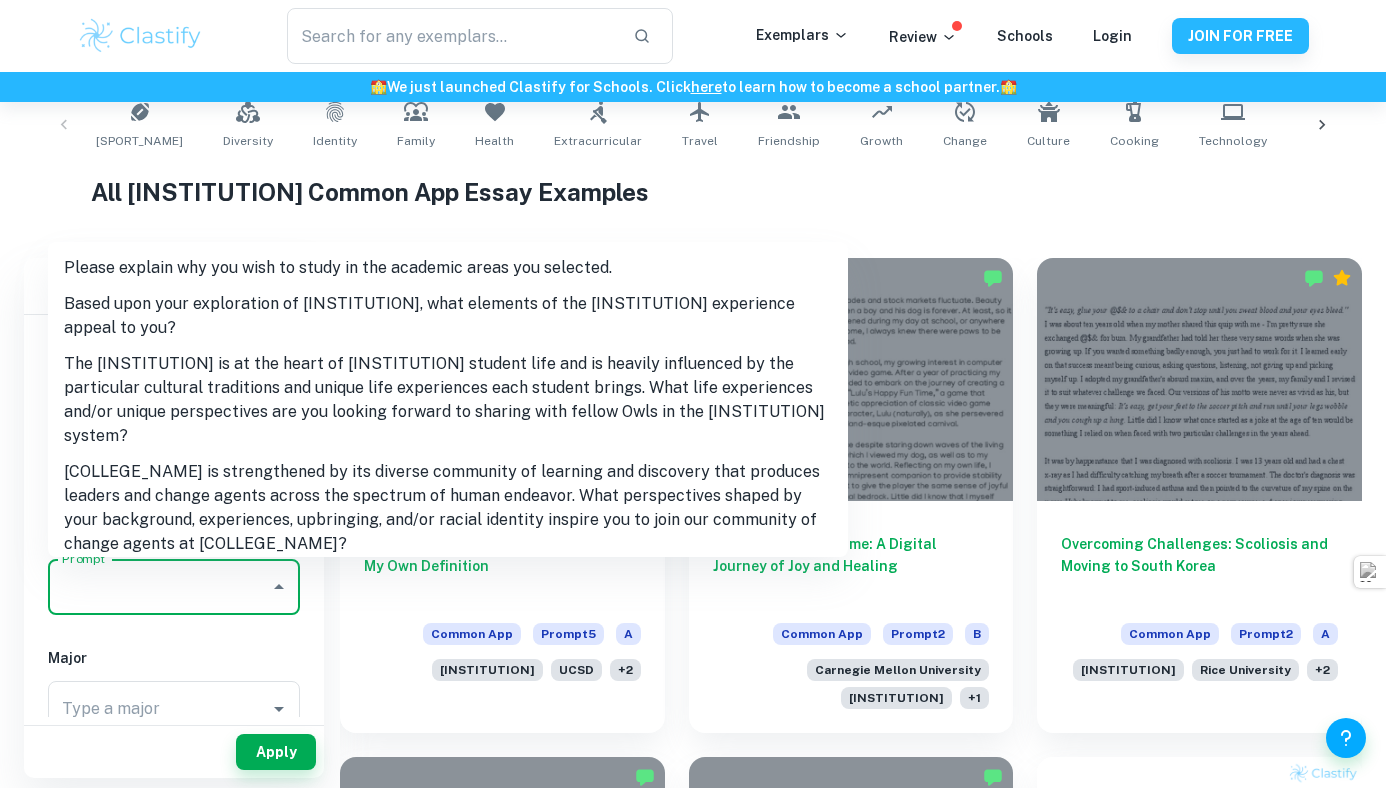 scroll, scrollTop: 82, scrollLeft: 0, axis: vertical 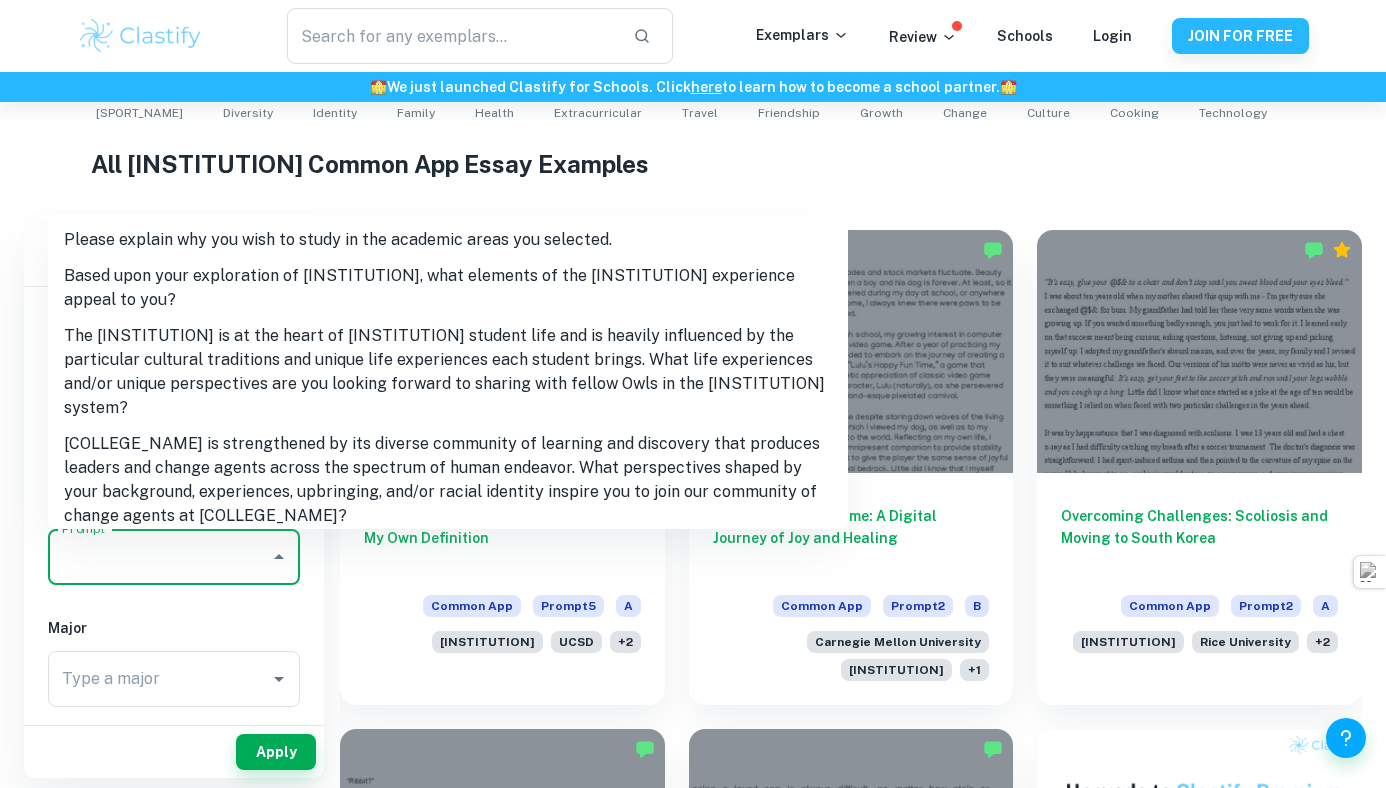 click on "Please explain why you wish to study in the academic areas you selected." at bounding box center [448, 240] 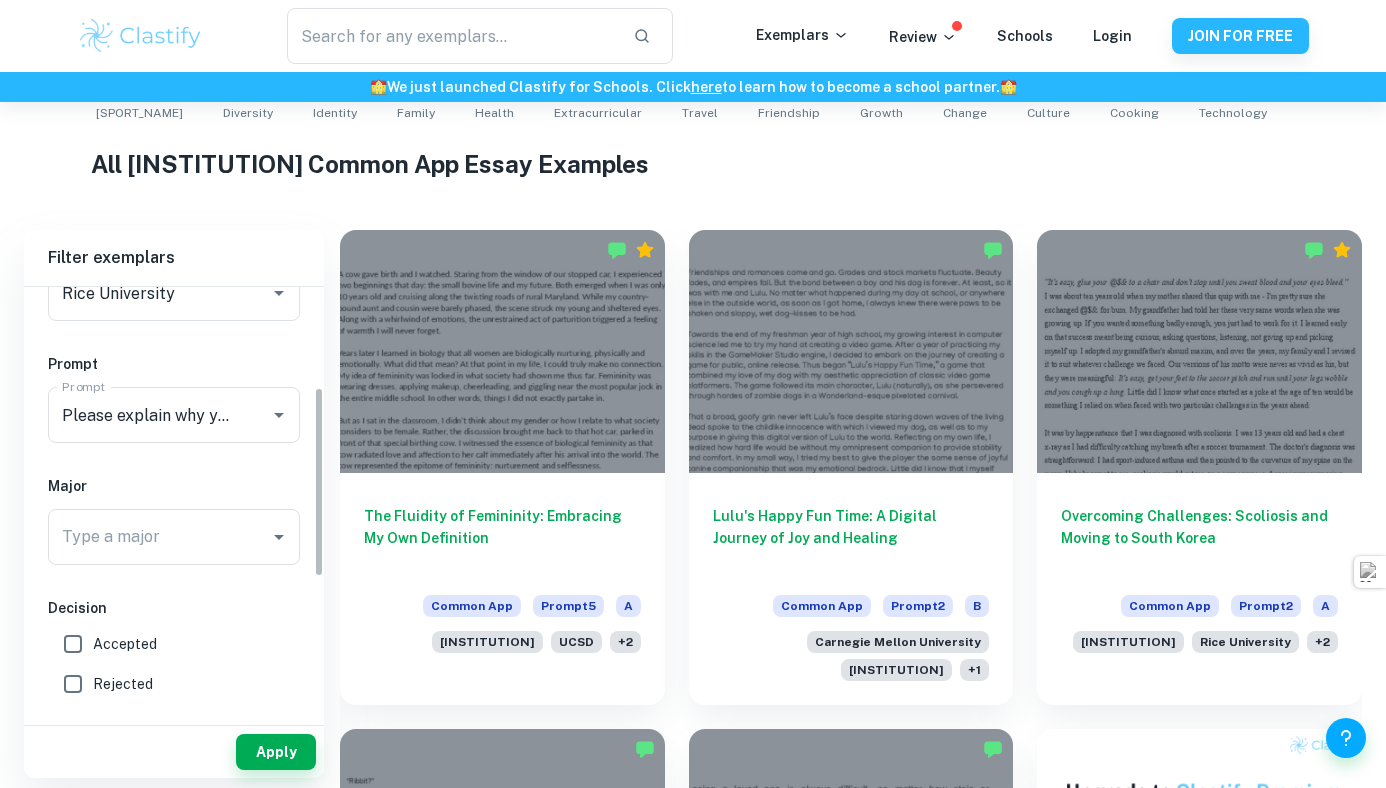 scroll, scrollTop: 237, scrollLeft: 0, axis: vertical 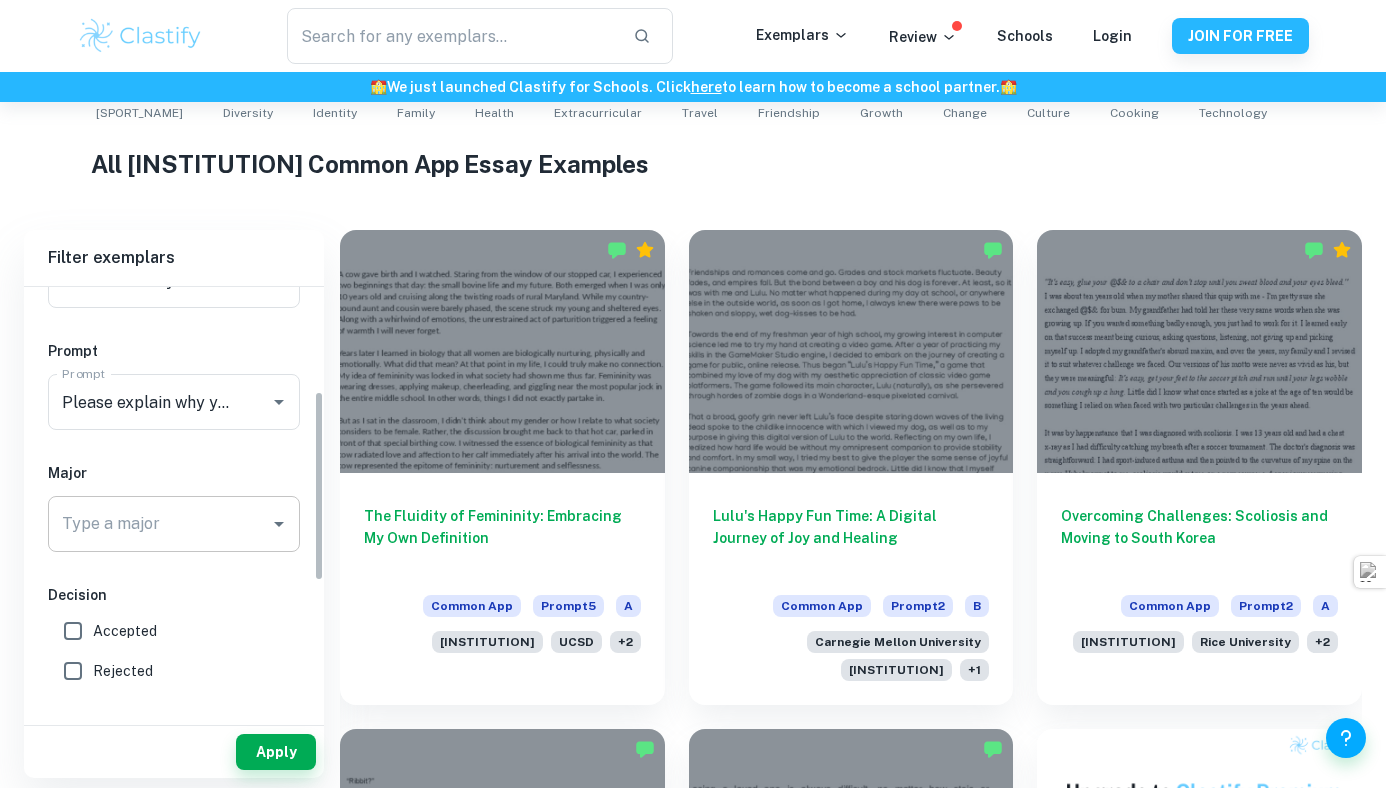 click on "Type a major" at bounding box center [159, 524] 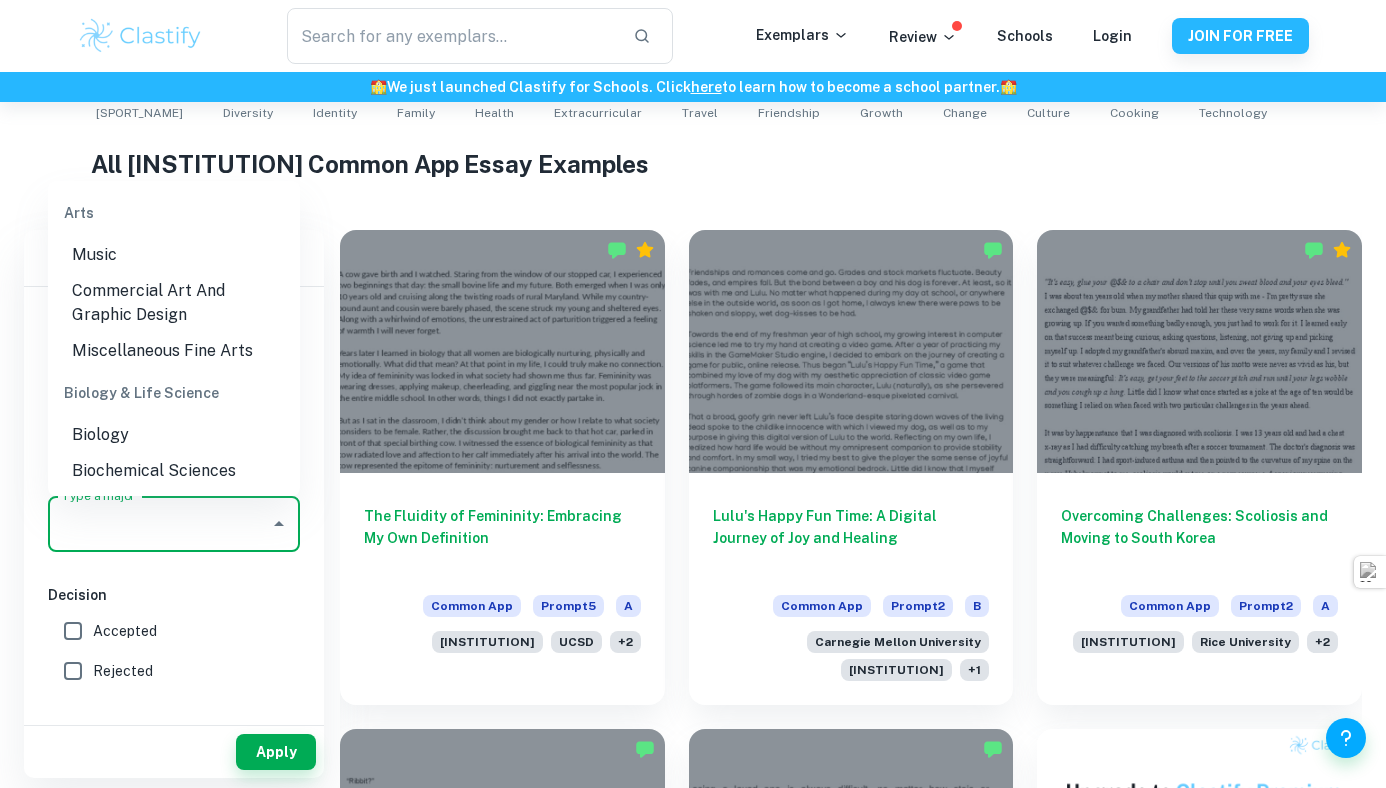 click on "Type a major" at bounding box center (159, 524) 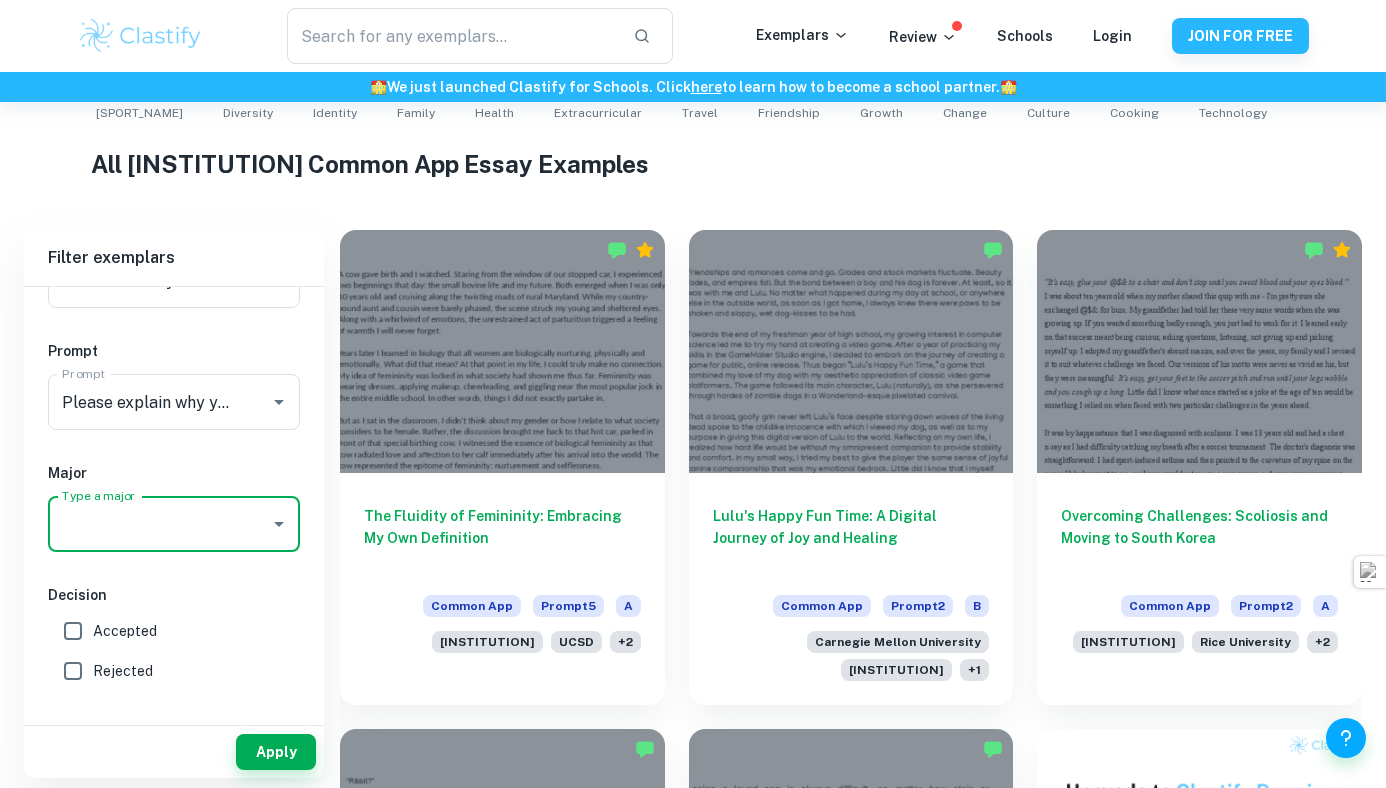 click on "Type a major" at bounding box center (159, 524) 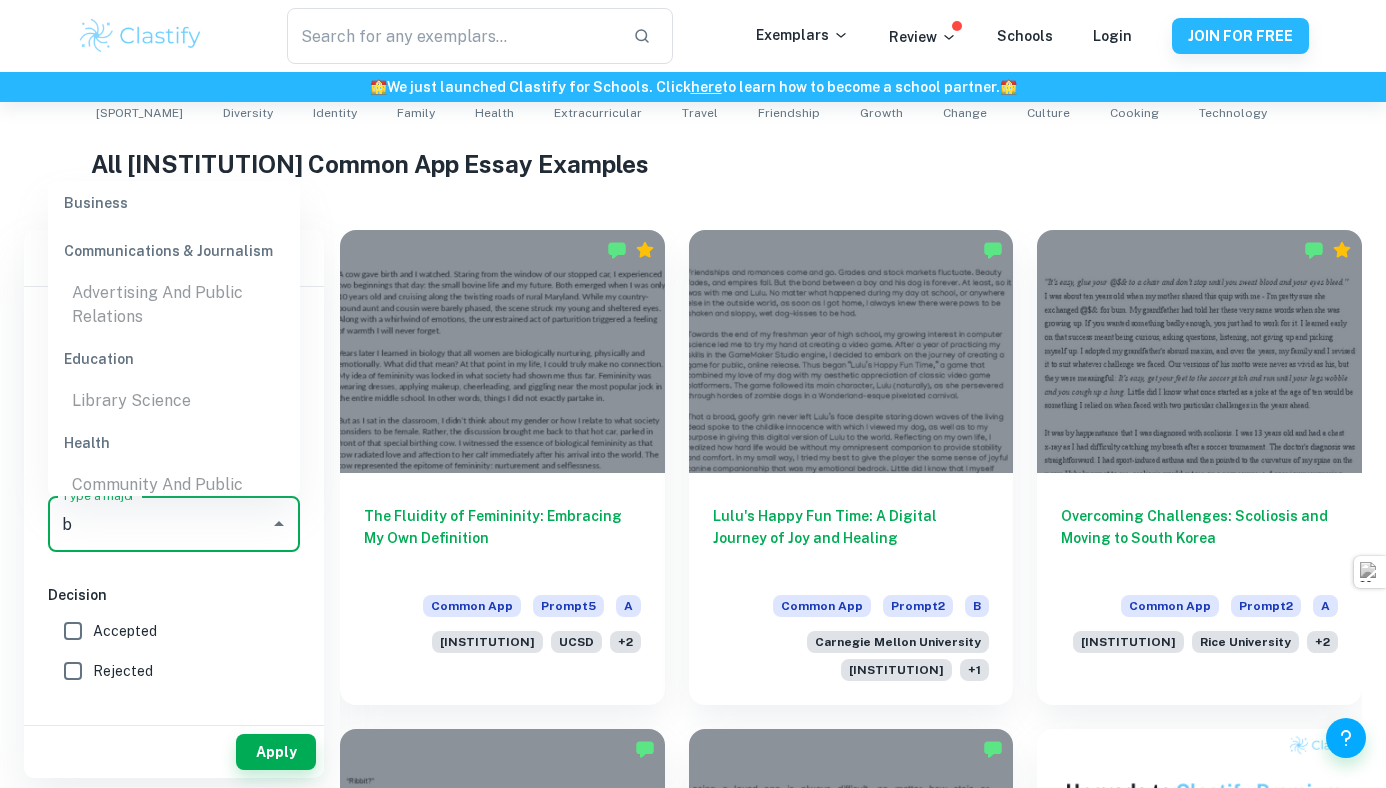 scroll, scrollTop: 0, scrollLeft: 0, axis: both 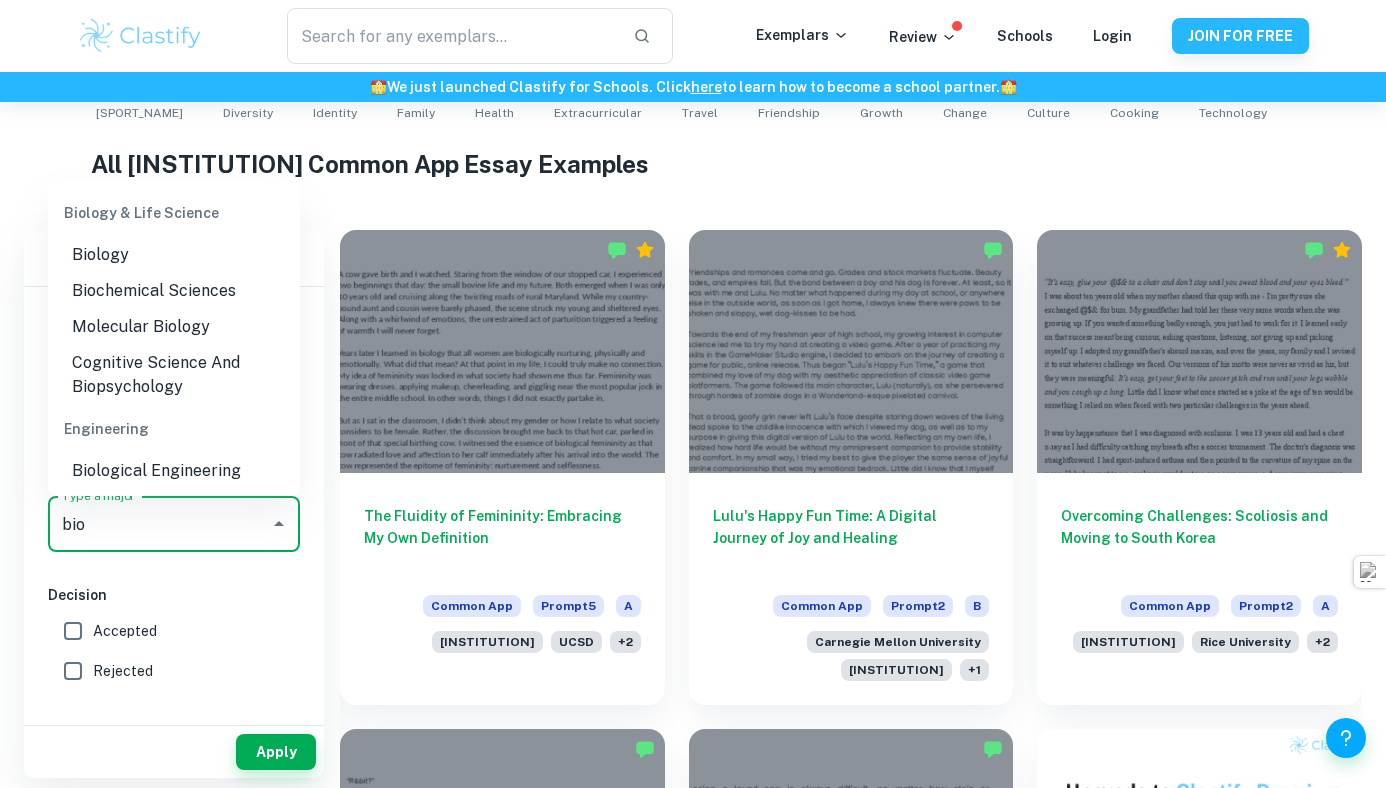 click on "Biological Engineering" at bounding box center (174, 471) 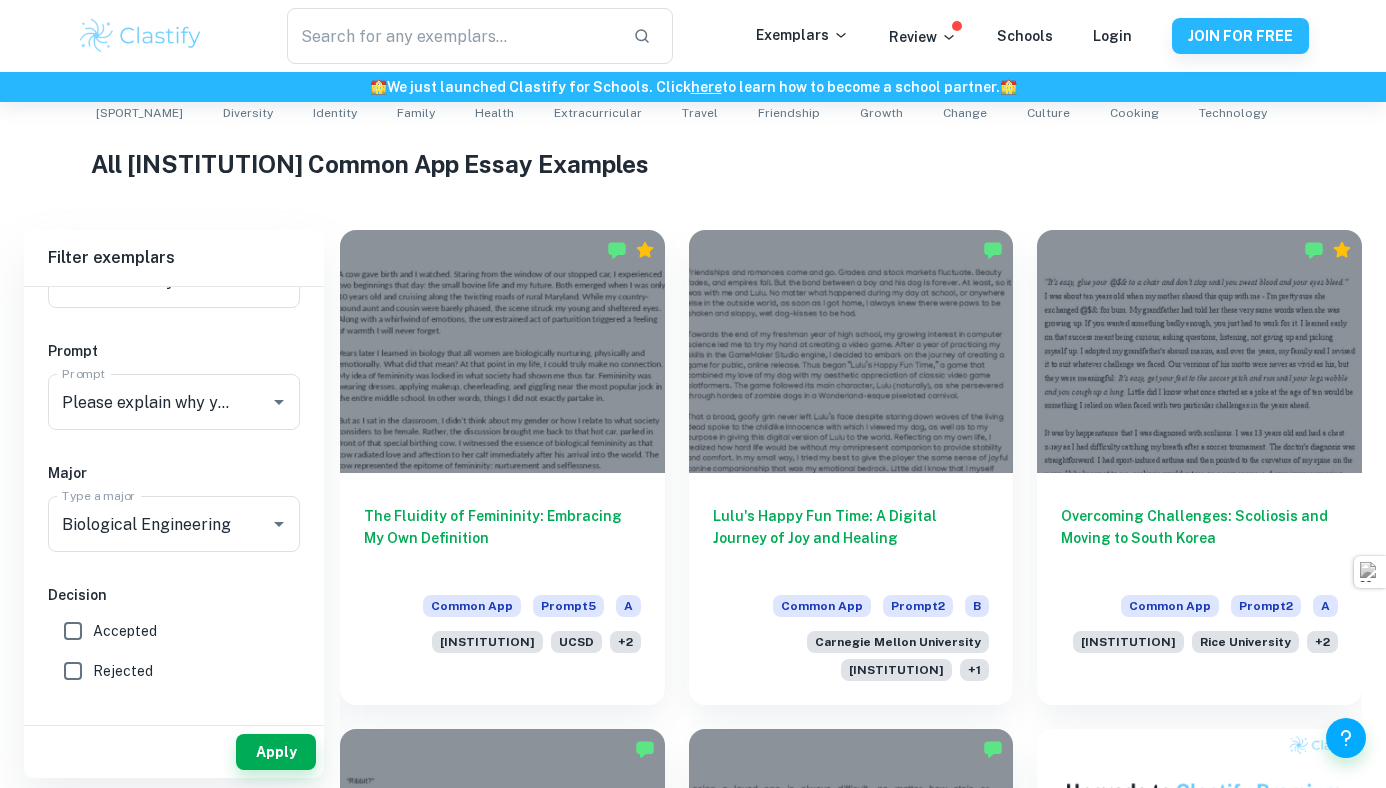 click on "Accepted" at bounding box center (73, 631) 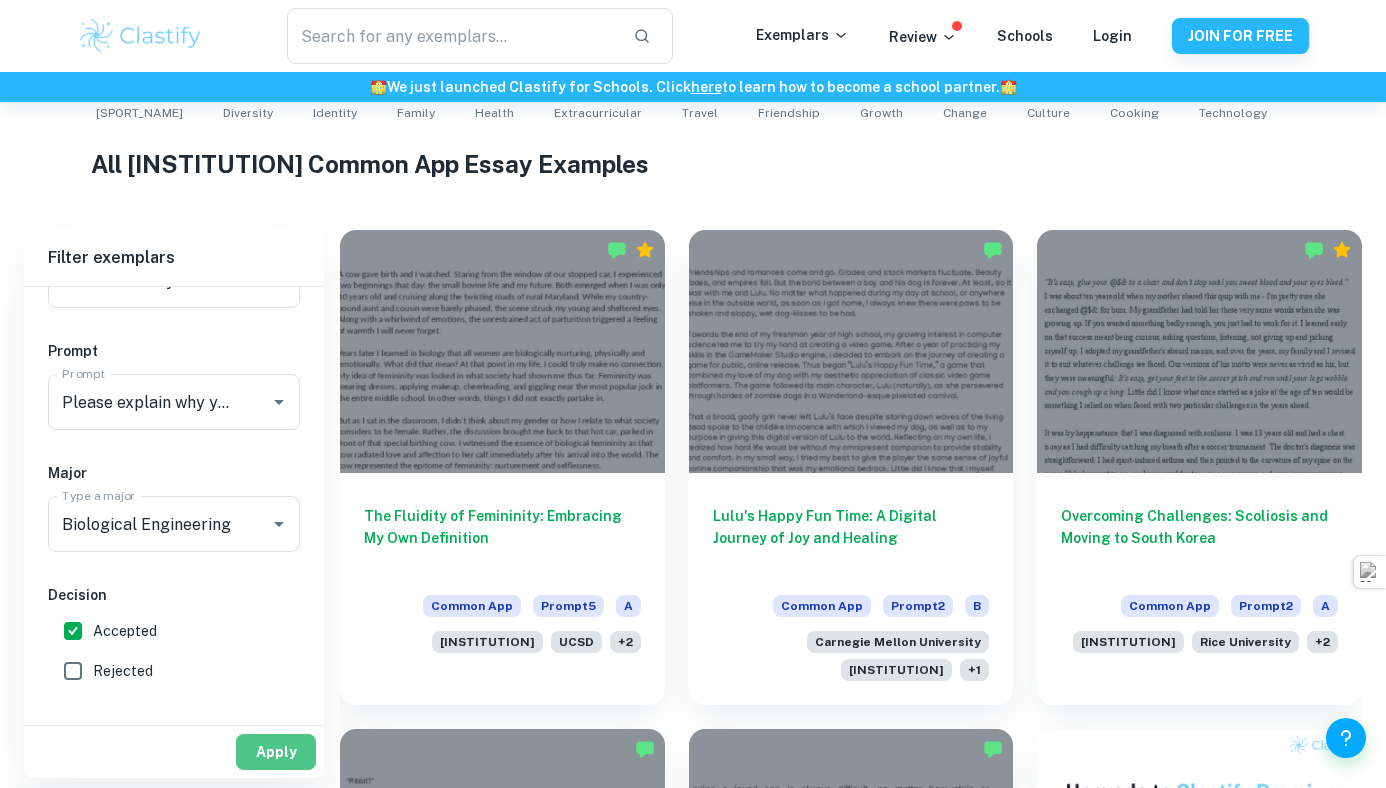 click on "Apply" at bounding box center [276, 752] 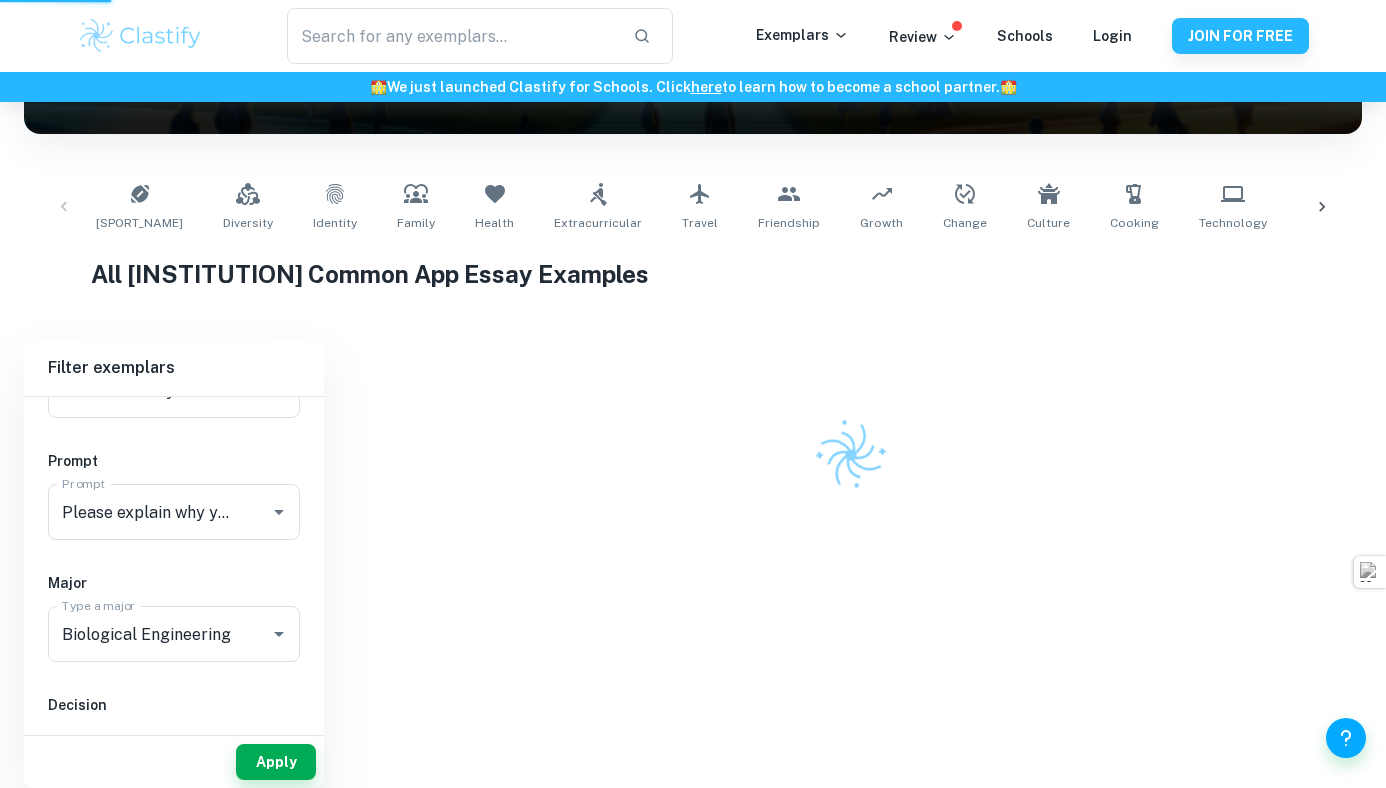 scroll, scrollTop: 304, scrollLeft: 0, axis: vertical 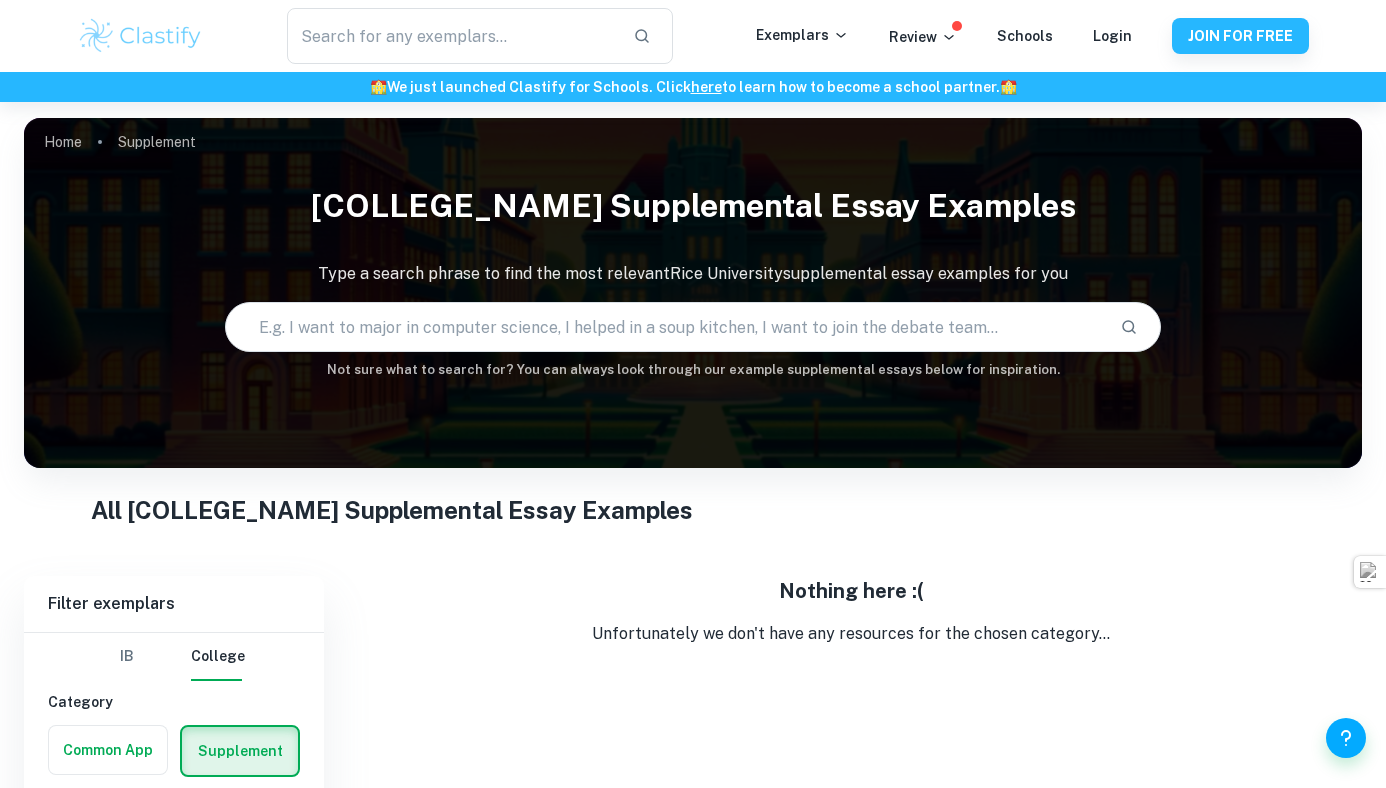 click at bounding box center [108, 750] 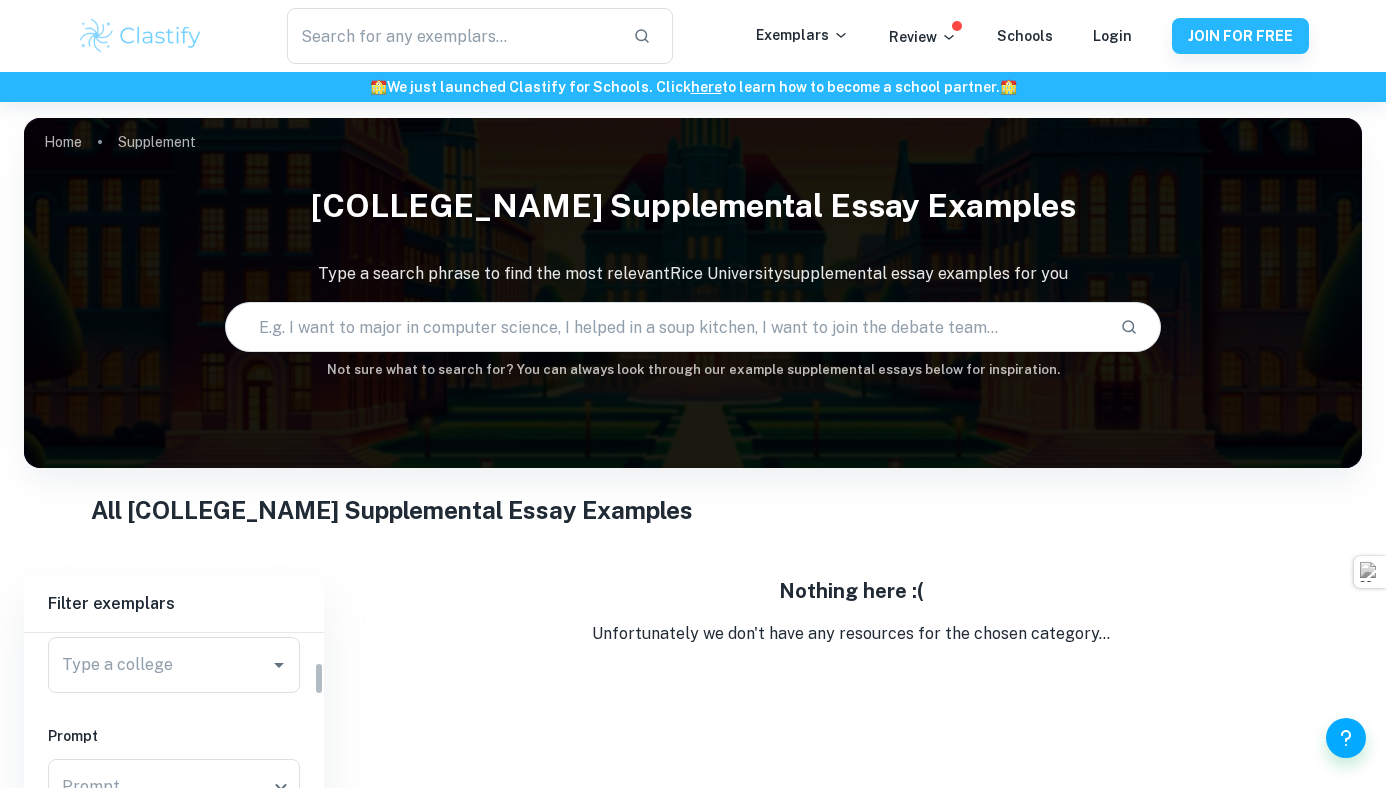 scroll, scrollTop: 162, scrollLeft: 0, axis: vertical 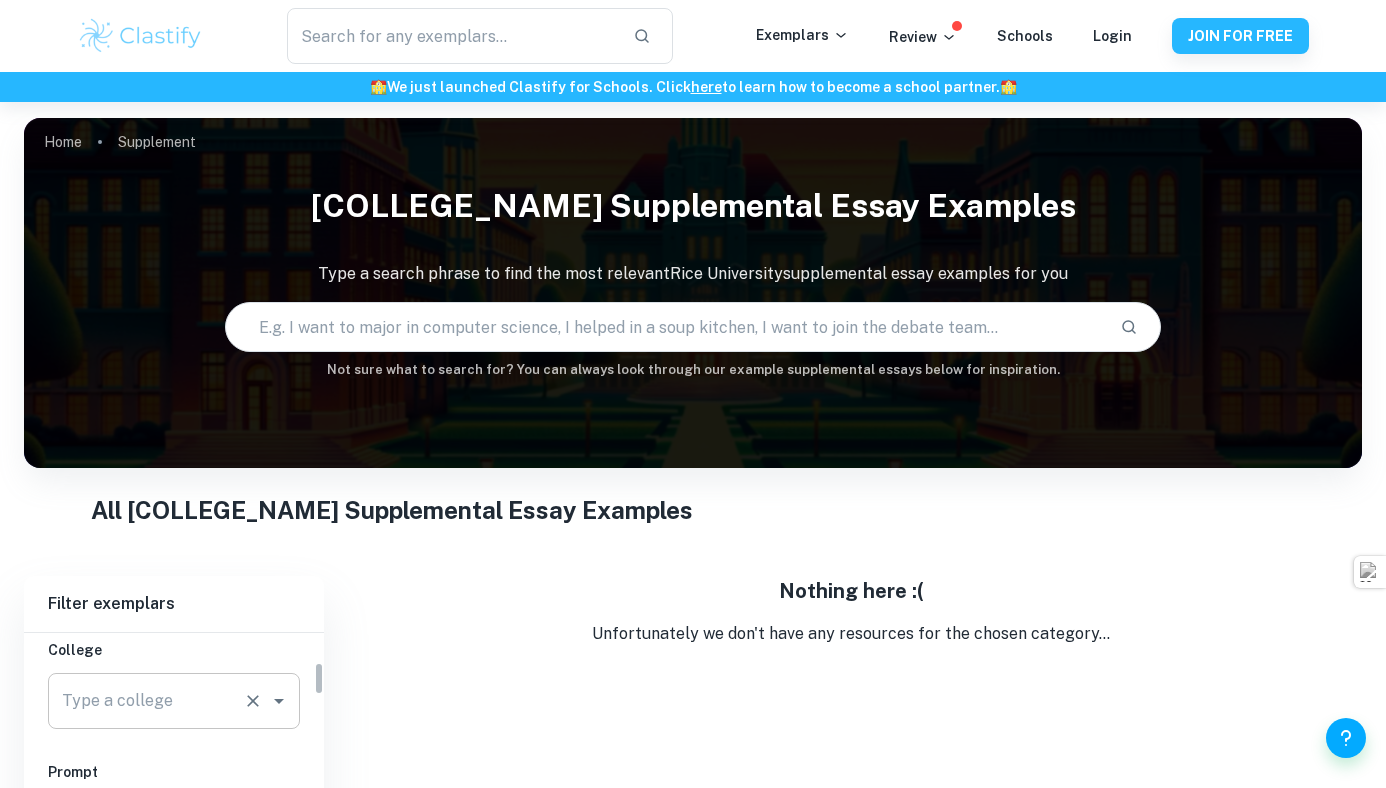 click on "Type a college" at bounding box center [174, 701] 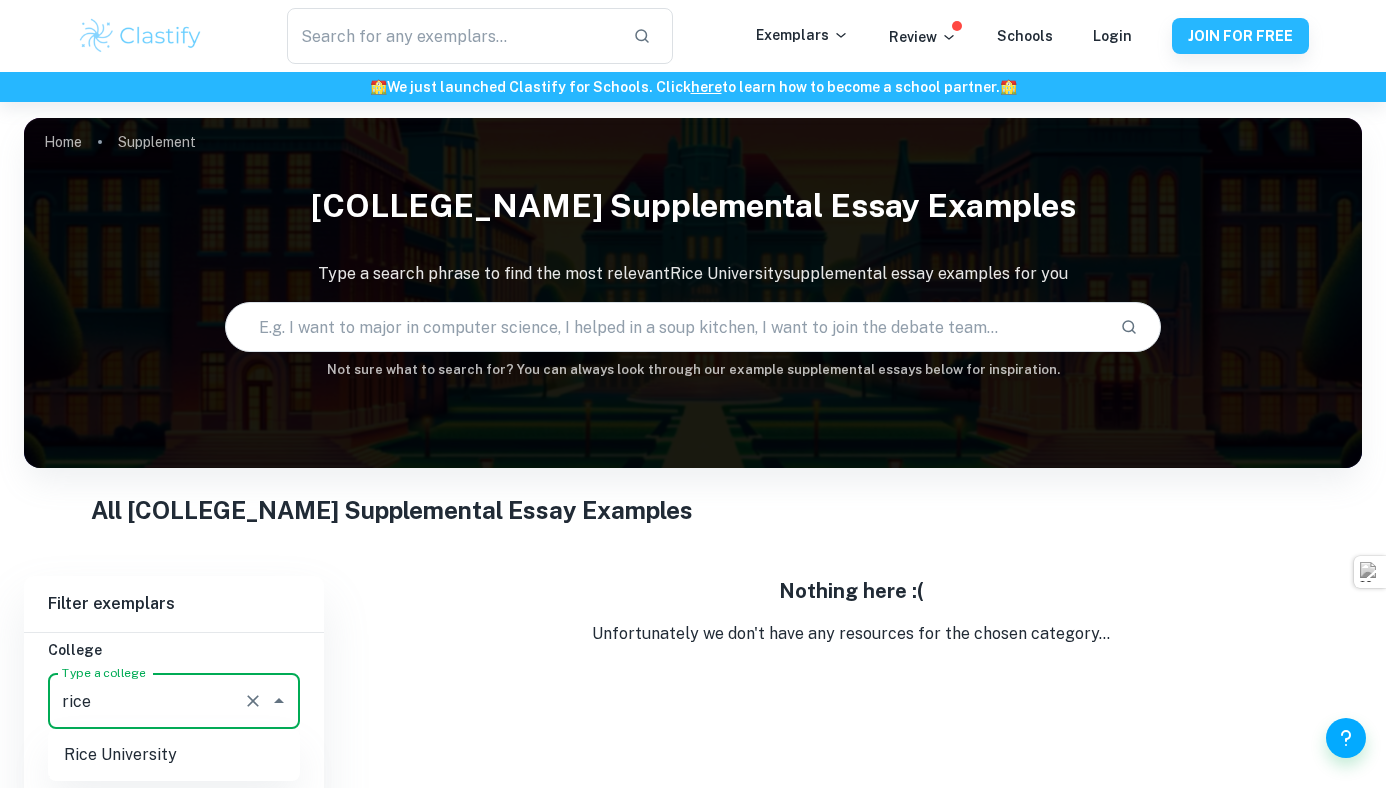 click on "Rice University" at bounding box center (174, 755) 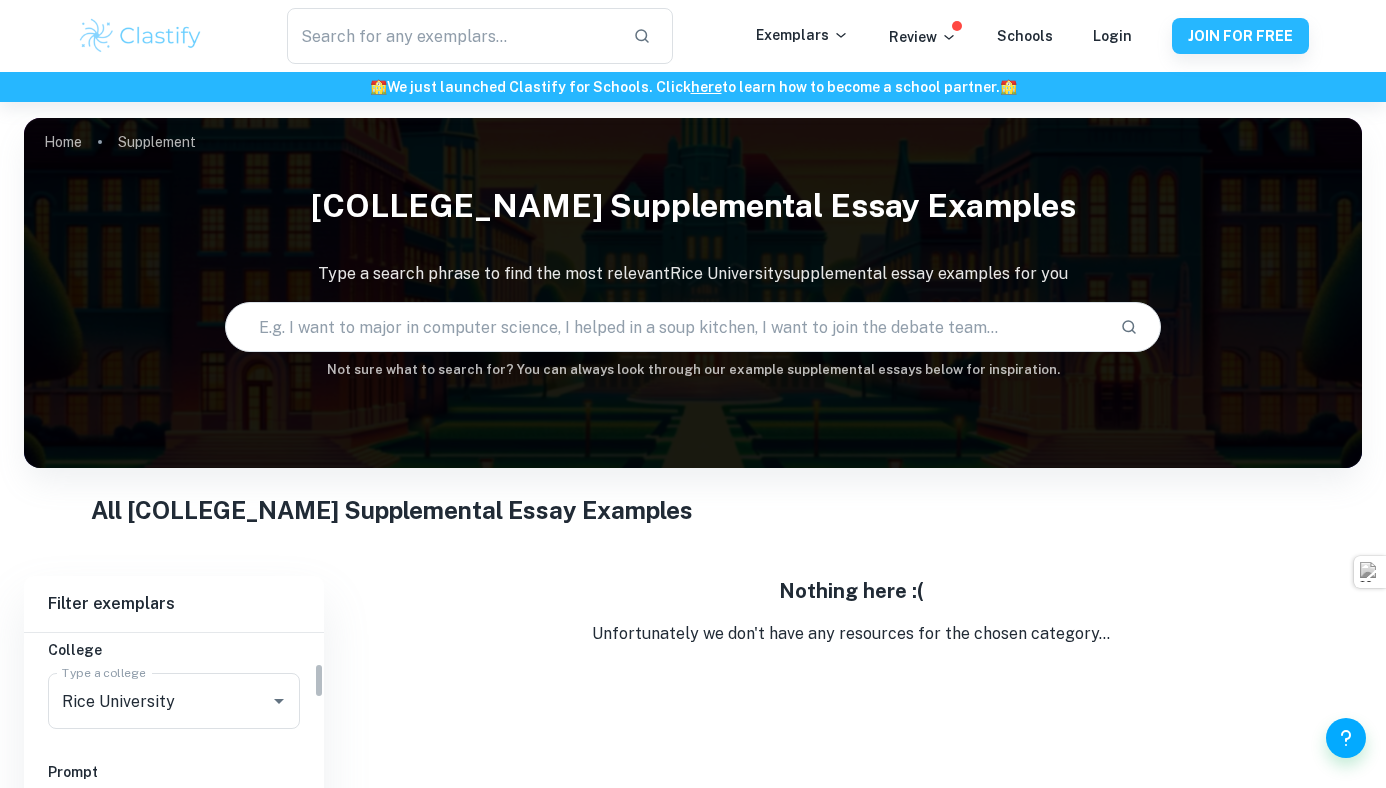 scroll, scrollTop: 102, scrollLeft: 0, axis: vertical 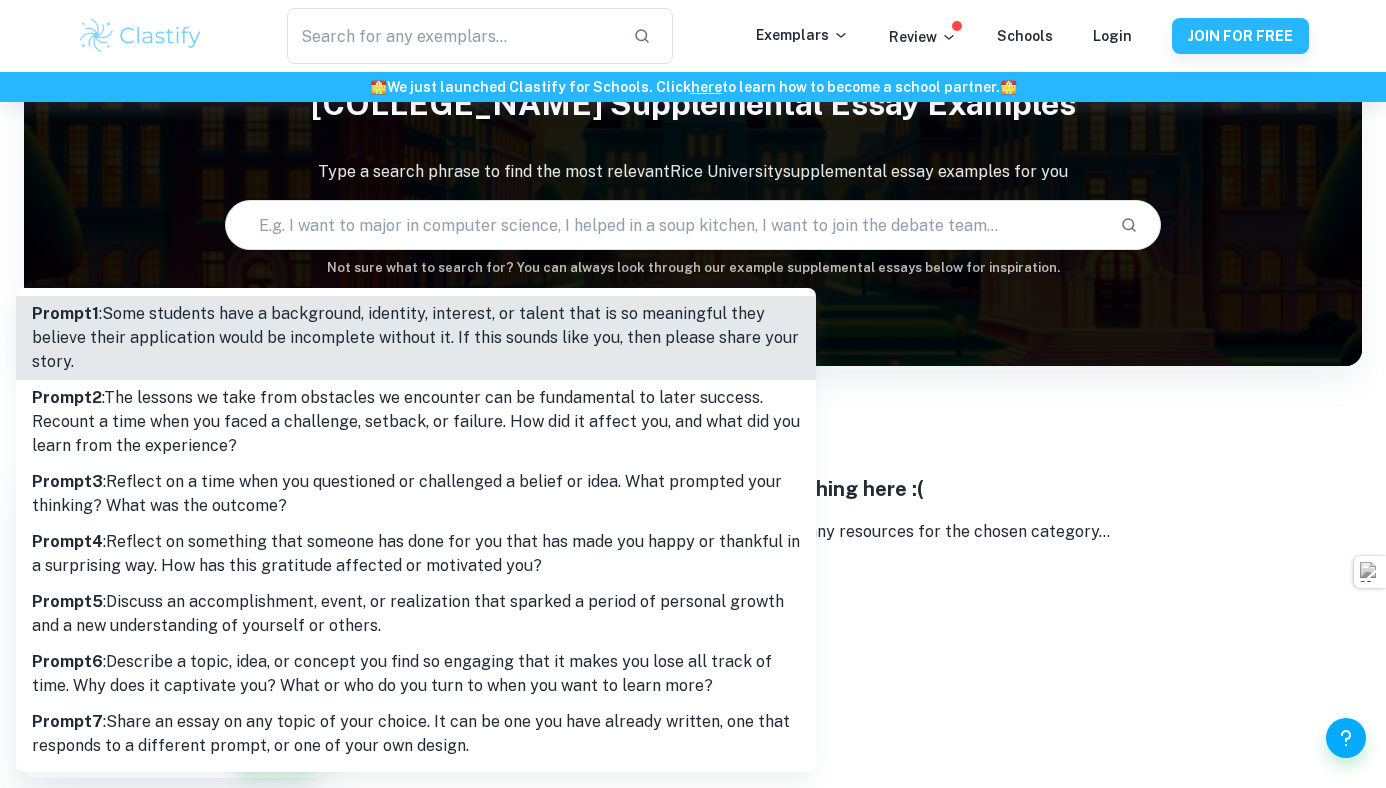 click on "We value your privacy We use cookies to enhance your browsing experience, serve personalised ads or content, and analyse our traffic. By clicking "Accept All", you consent to our use of cookies.   Cookie Policy Customise   Reject All   Accept All   Customise Consent Preferences   We use cookies to help you navigate efficiently and perform certain functions. You will find detailed information about all cookies under each consent category below. The cookies that are categorised as "Necessary" are stored on your browser as they are essential for enabling the basic functionalities of the site. ...  Show more For more information on how Google's third-party cookies operate and handle your data, see:   Google Privacy Policy Necessary Always Active Necessary cookies are required to enable the basic features of this site, such as providing secure log-in or adjusting your consent preferences. These cookies do not store any personally identifiable data. Functional Analytics Performance Advertisement Uncategorised" at bounding box center [693, 394] 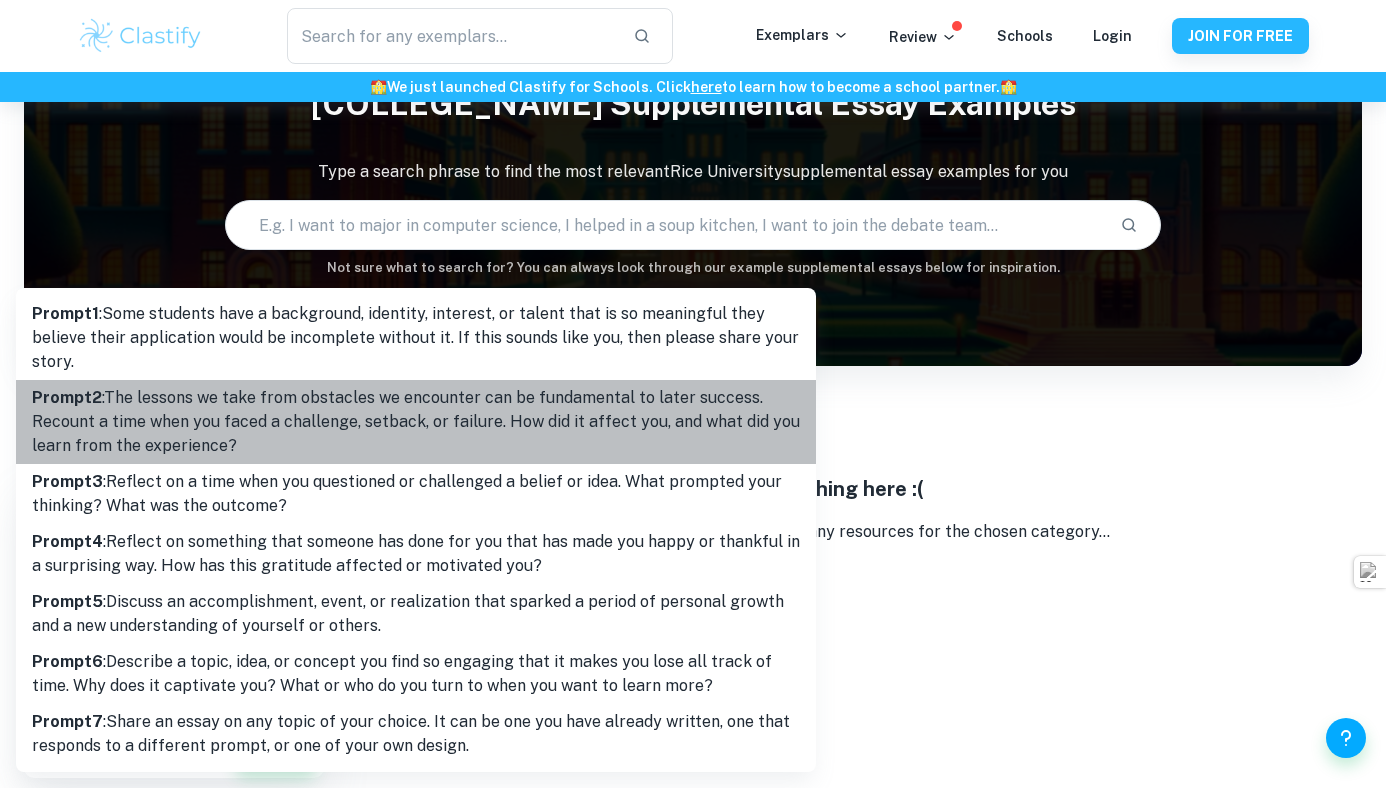 click on "Prompt  2 :  The lessons we take from obstacles we encounter can be fundamental to later success. Recount a time when you faced a challenge, setback, or failure. How did it affect you, and what did you learn from the experience?" at bounding box center [416, 338] 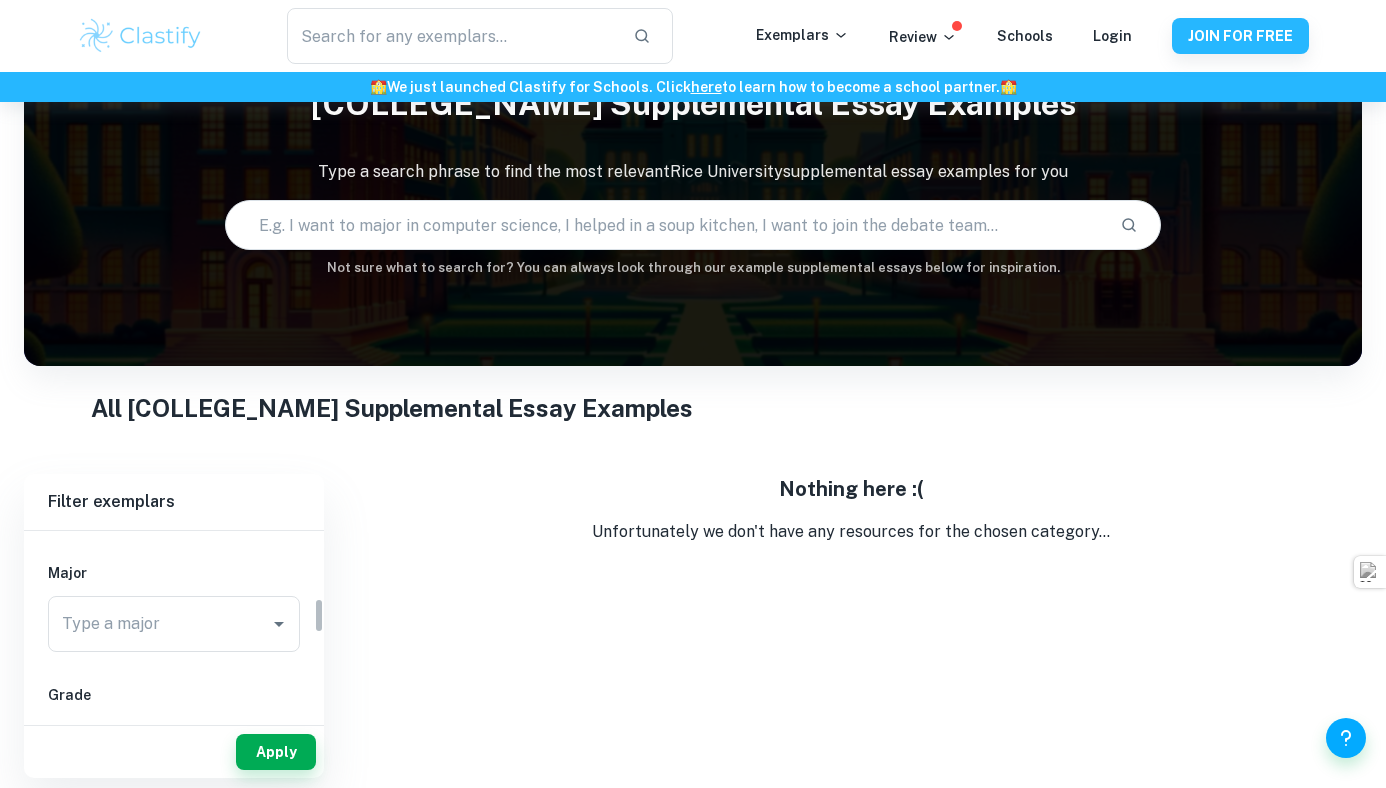 scroll, scrollTop: 383, scrollLeft: 0, axis: vertical 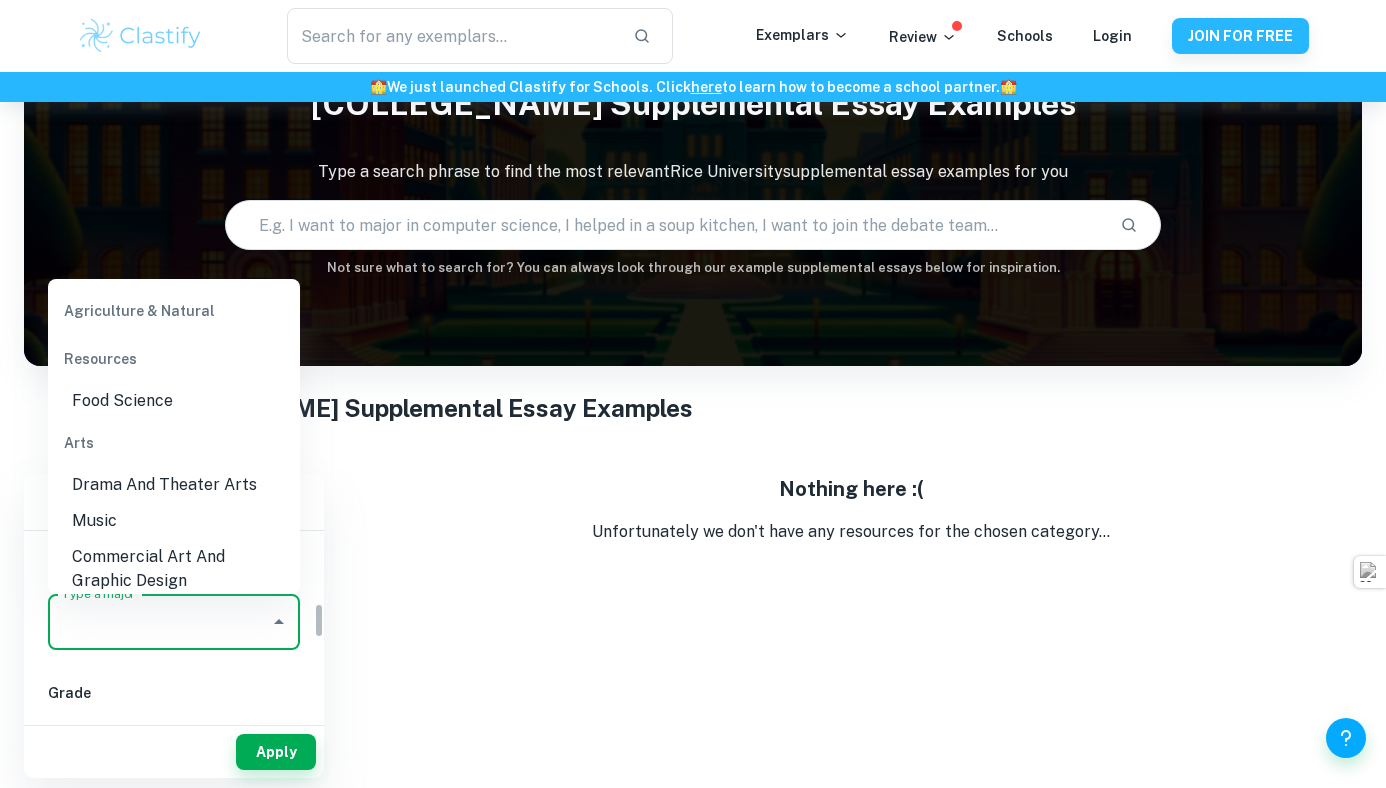 click on "Type a major" at bounding box center [159, 622] 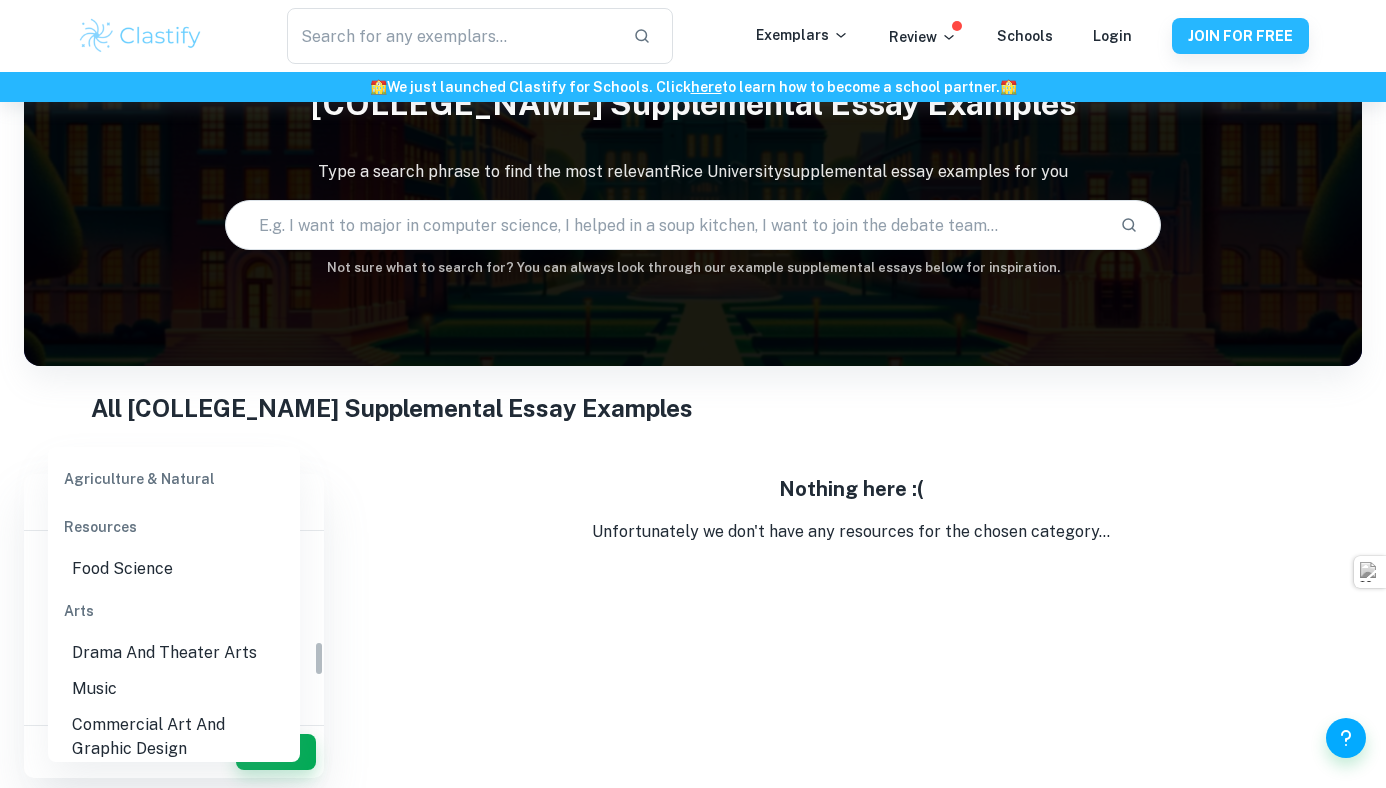 scroll, scrollTop: 586, scrollLeft: 0, axis: vertical 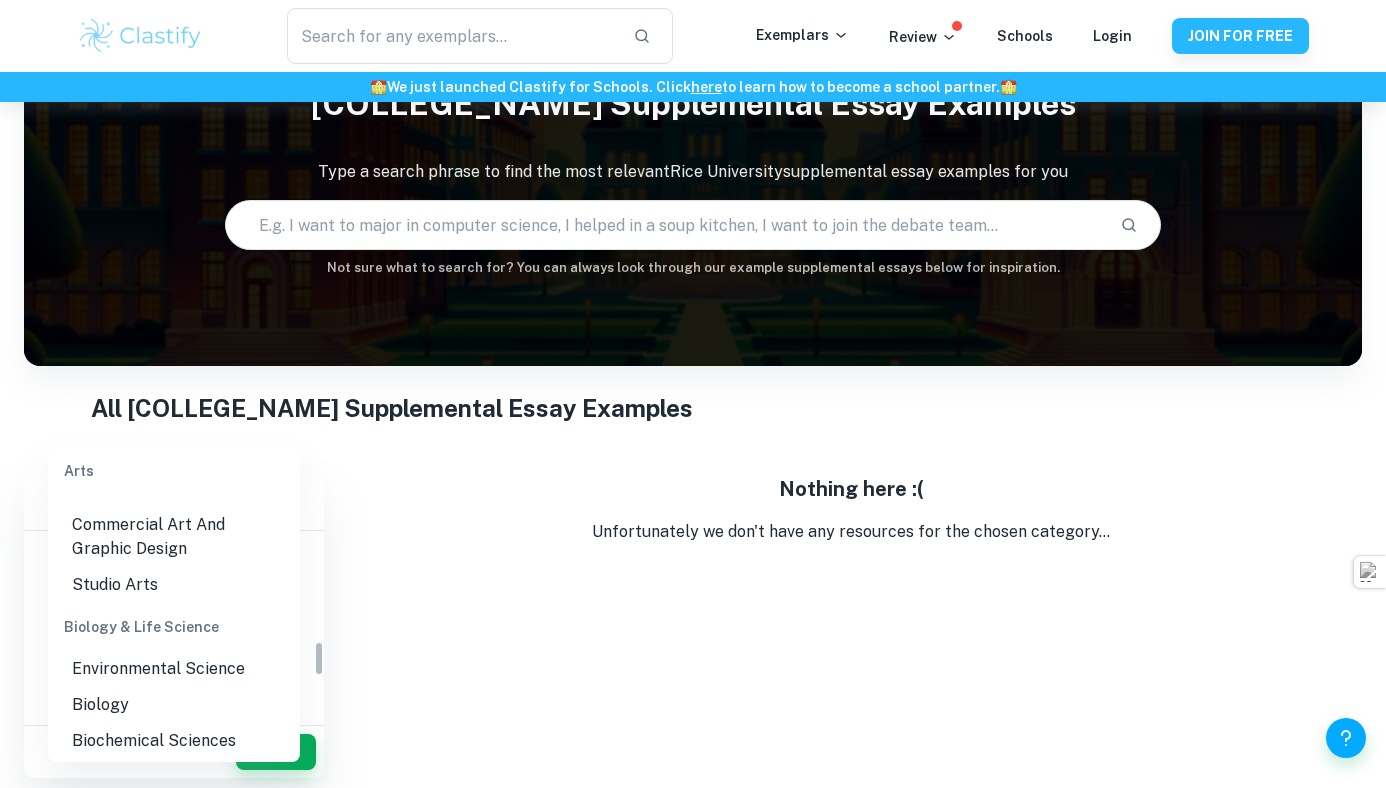 click on "Nothing here :( Unfortunately we don't have any resources for the chosen category..." at bounding box center (851, 626) 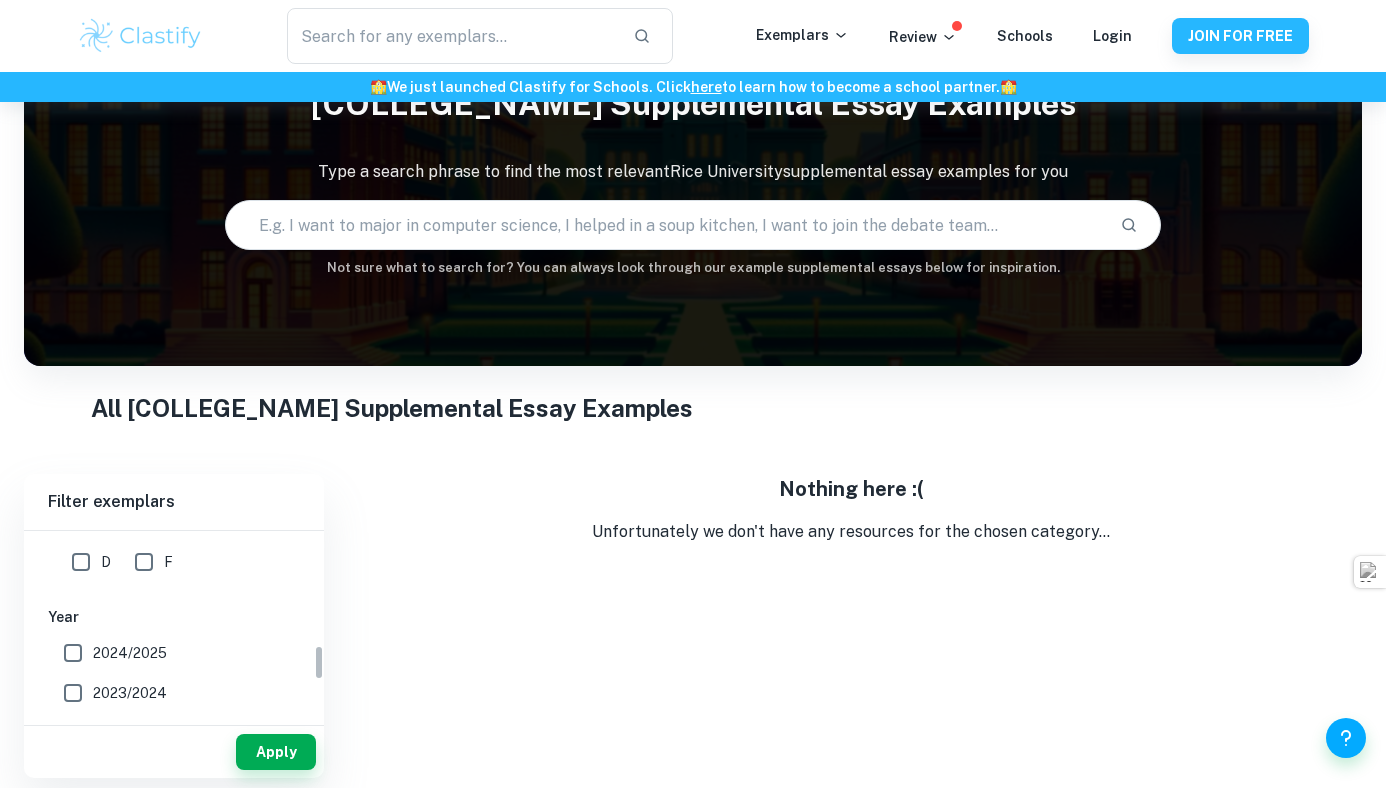click on "2024/2025" at bounding box center (73, 653) 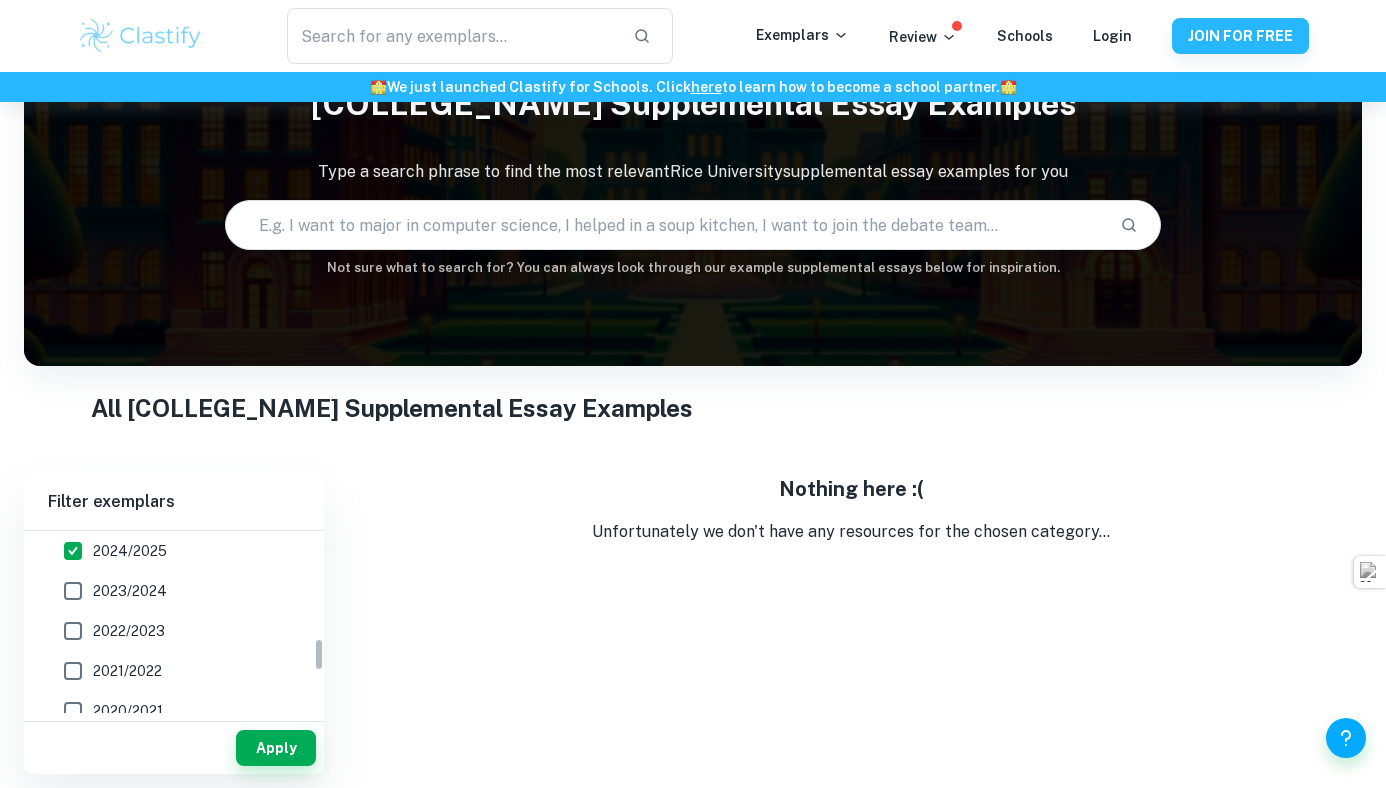 scroll, scrollTop: 502, scrollLeft: 0, axis: vertical 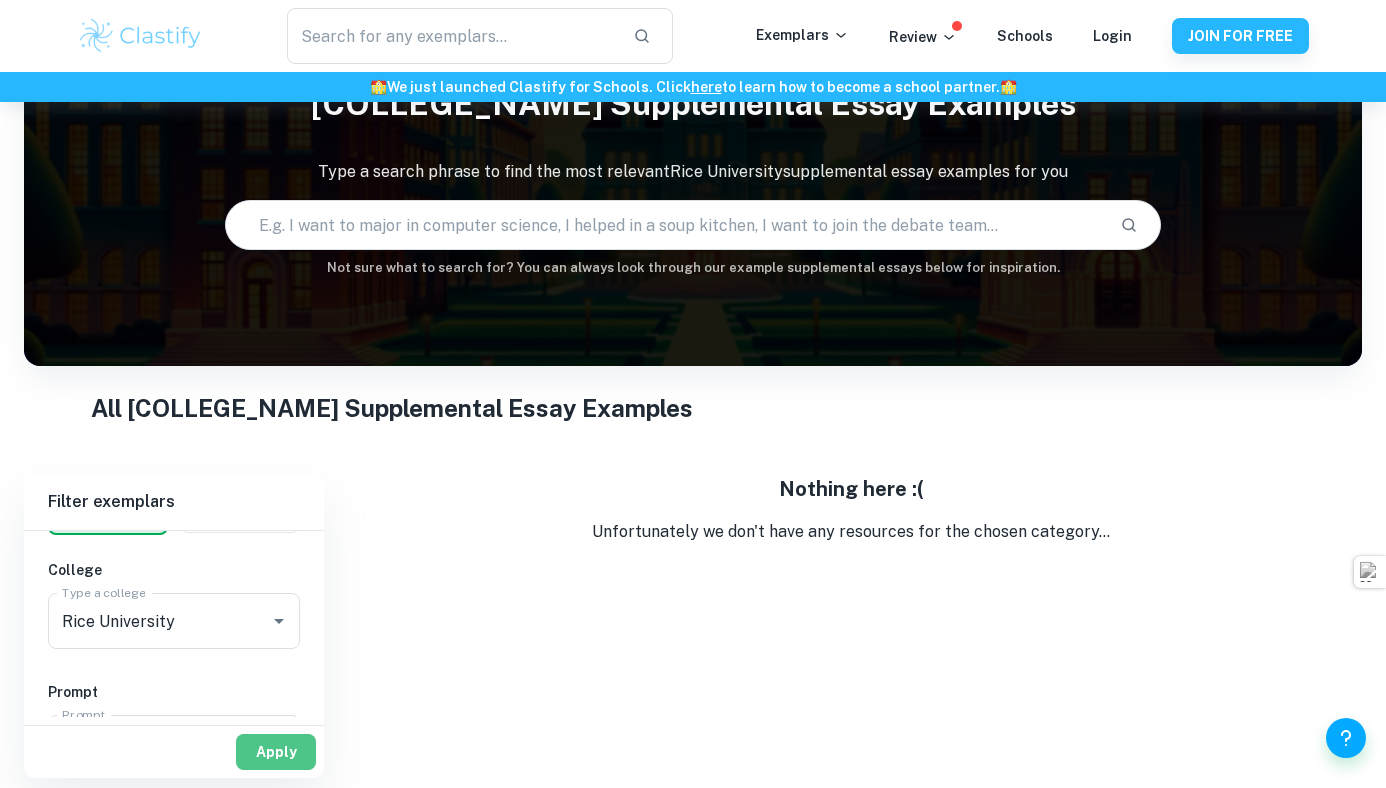 click on "Apply" at bounding box center (276, 752) 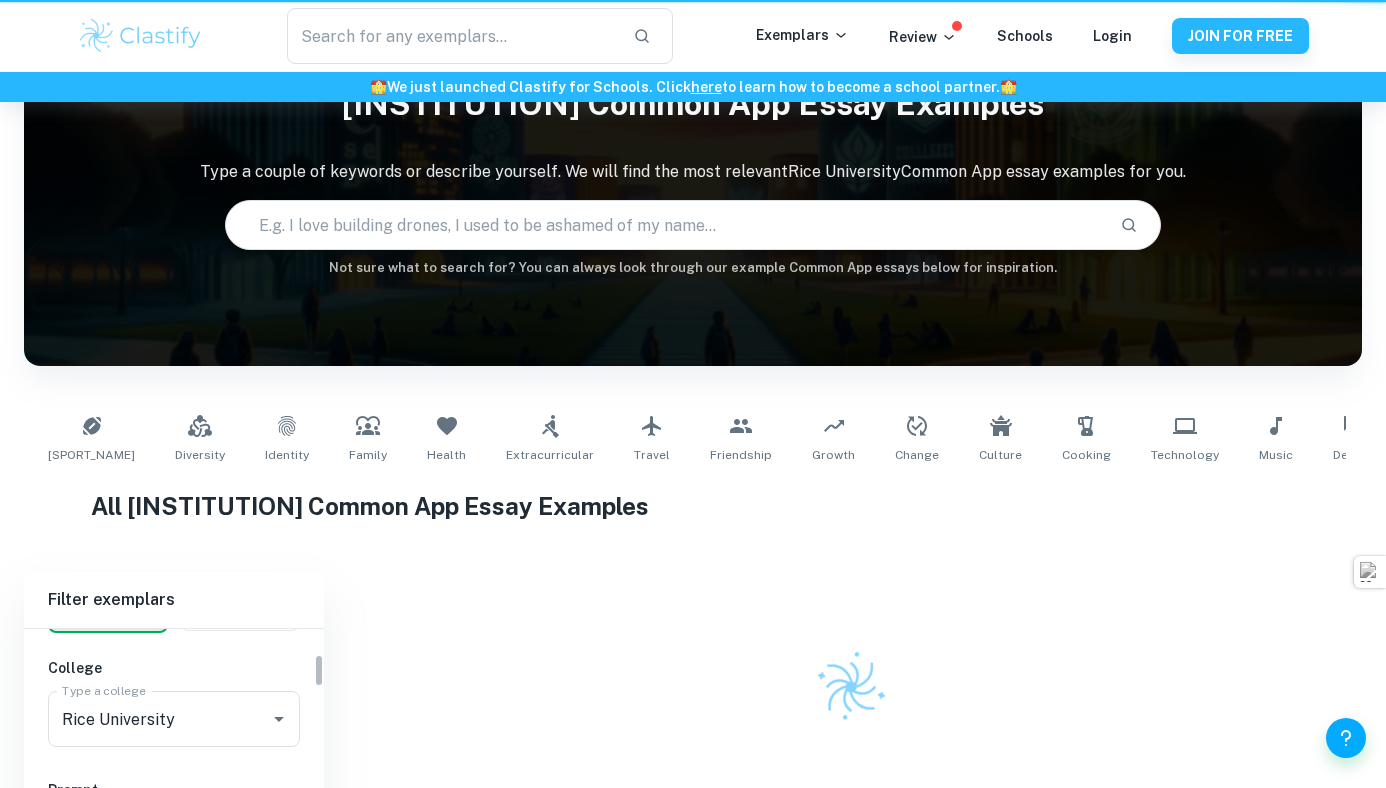 scroll, scrollTop: 0, scrollLeft: 0, axis: both 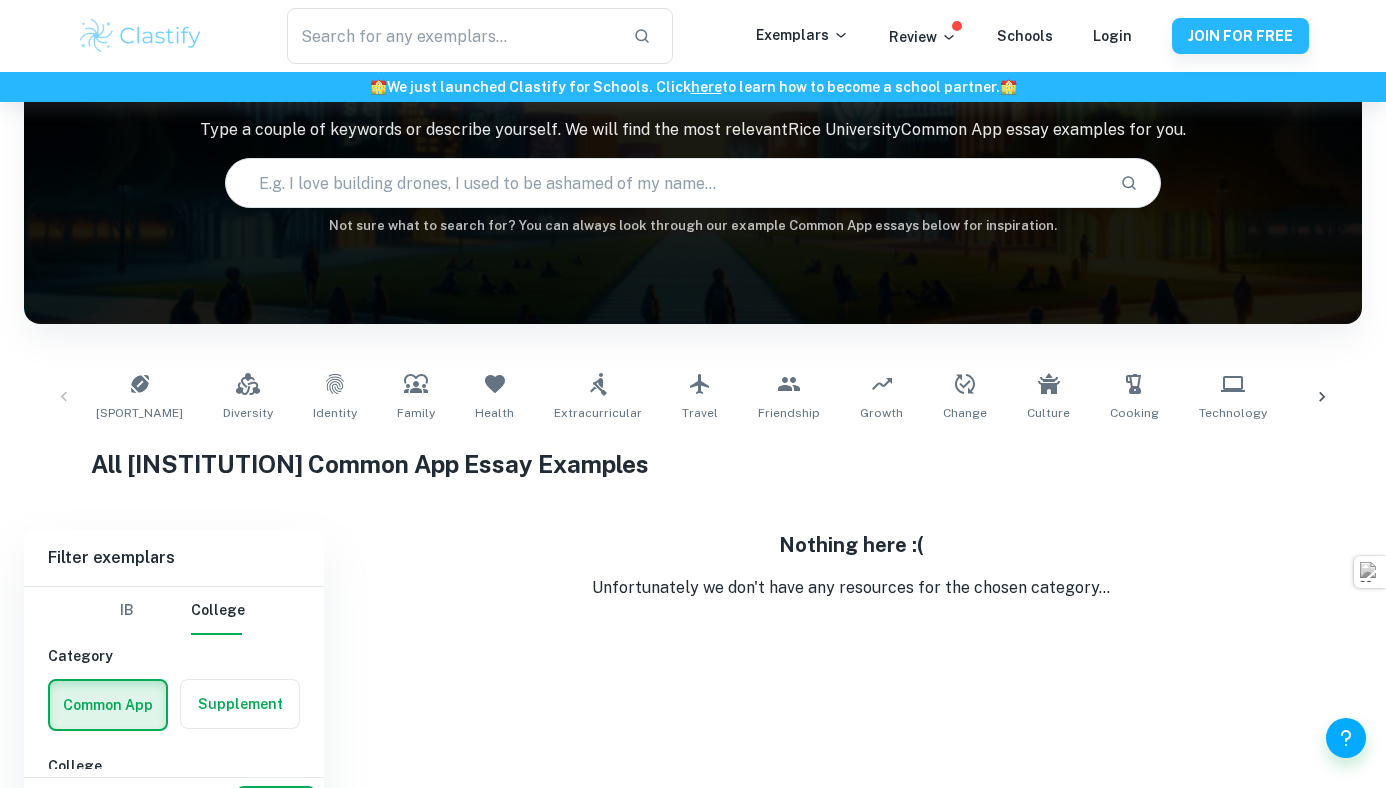 click at bounding box center [240, 704] 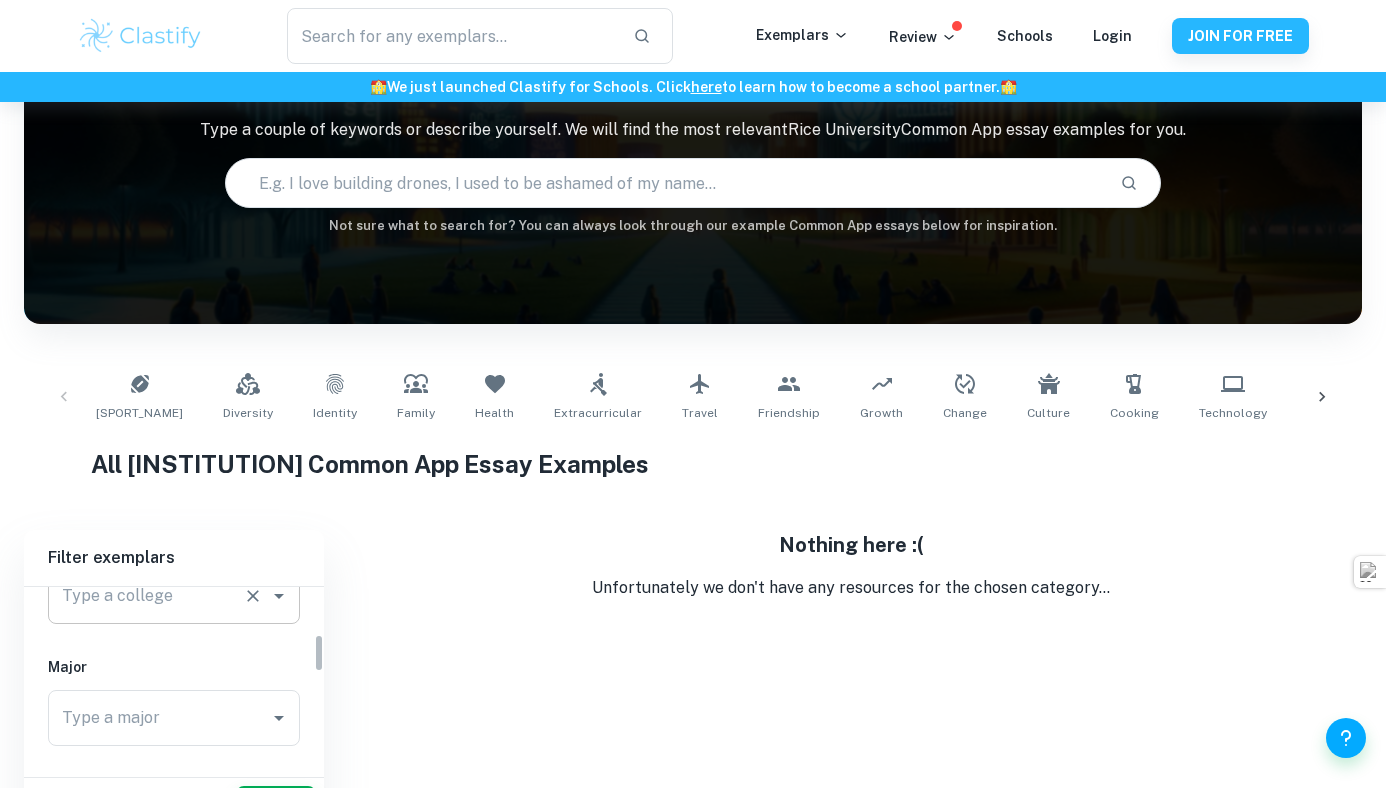 click on "Type a college" at bounding box center (174, 596) 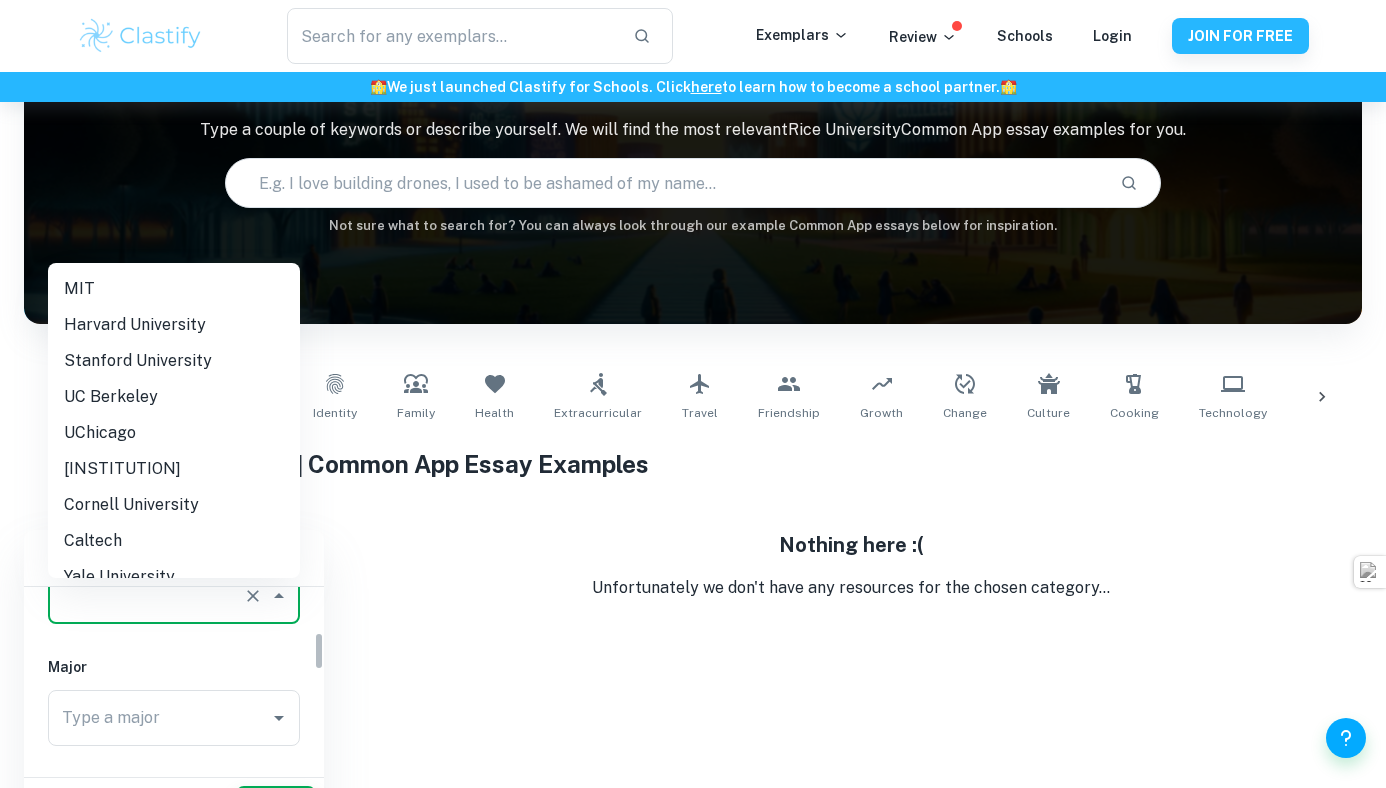 scroll, scrollTop: 211, scrollLeft: 0, axis: vertical 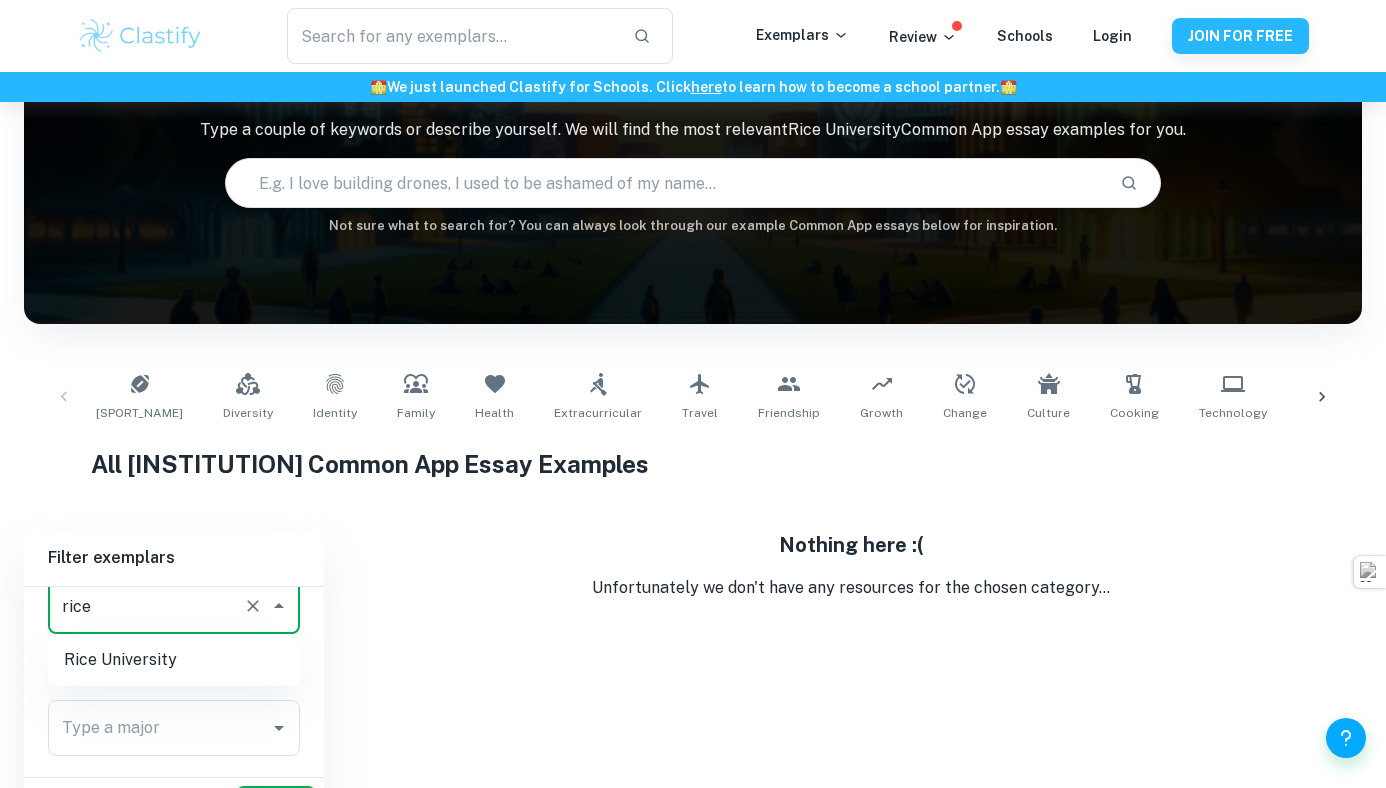 click on "Rice University" at bounding box center (174, 660) 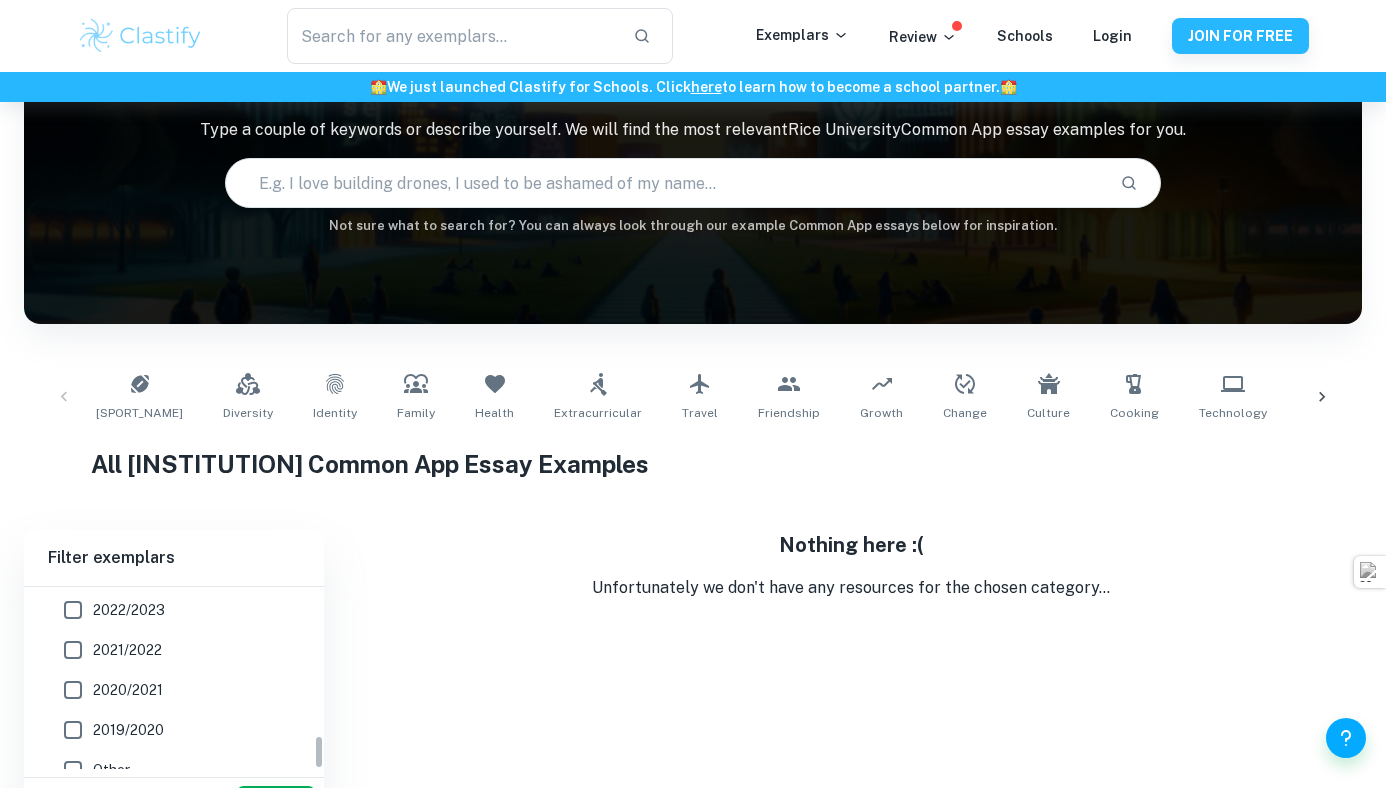 scroll, scrollTop: 790, scrollLeft: 0, axis: vertical 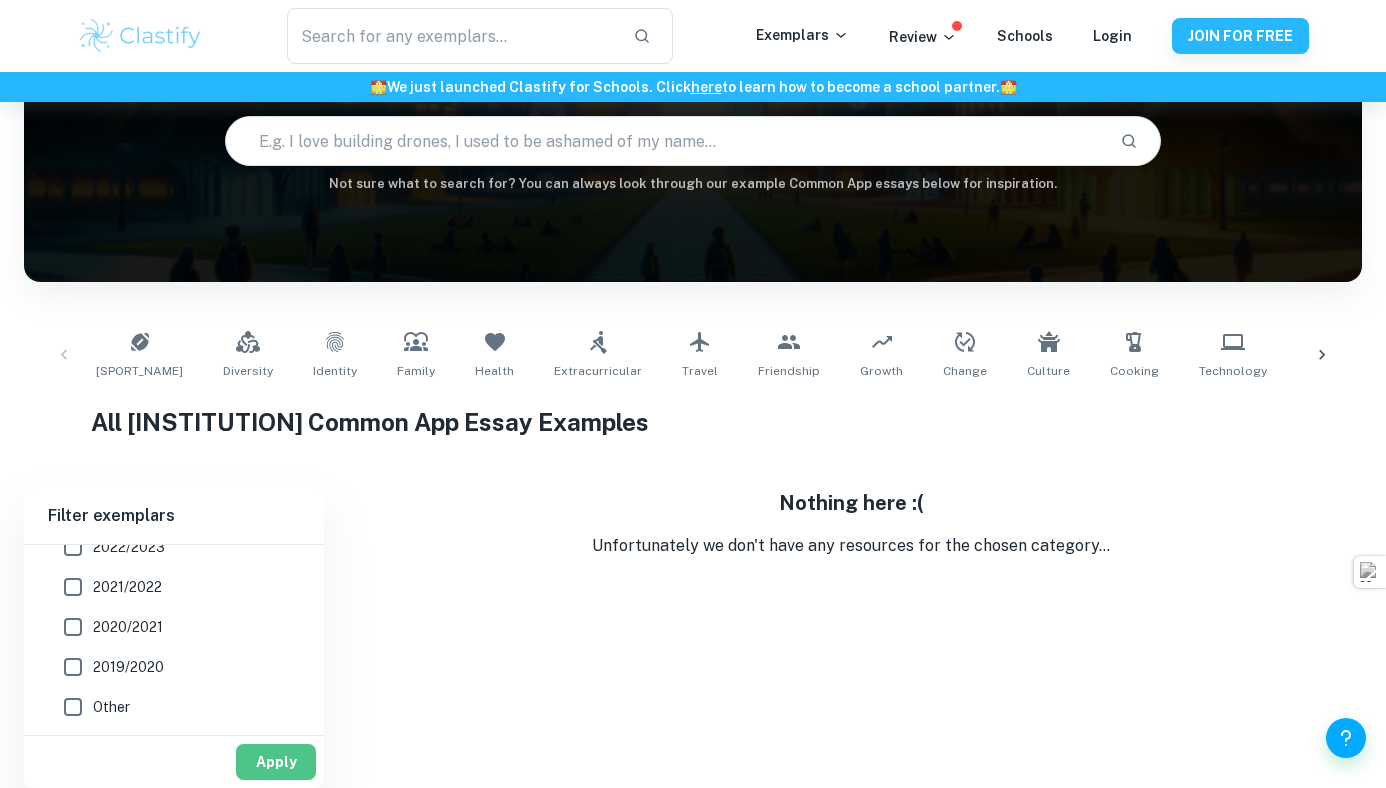 click on "Apply" at bounding box center (276, 762) 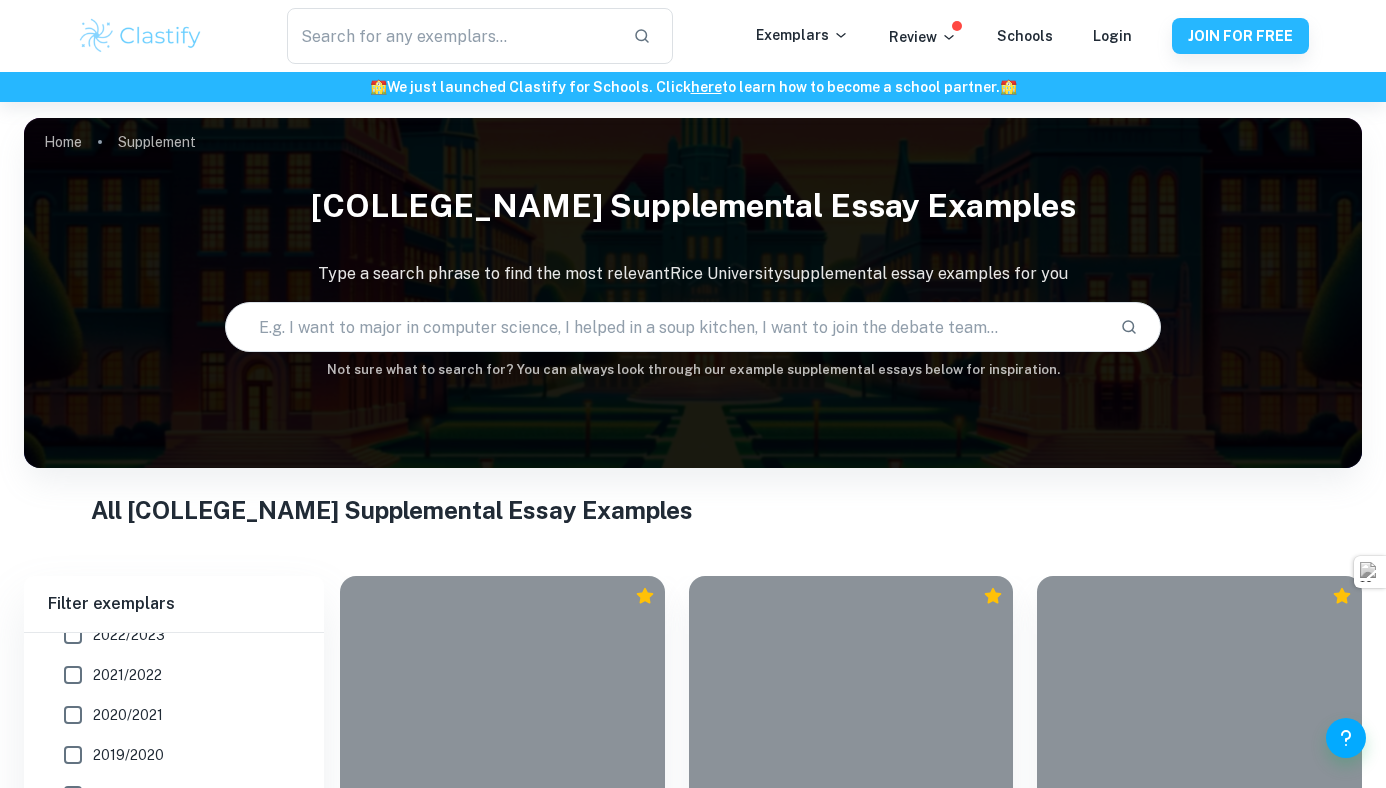 scroll, scrollTop: 186, scrollLeft: 0, axis: vertical 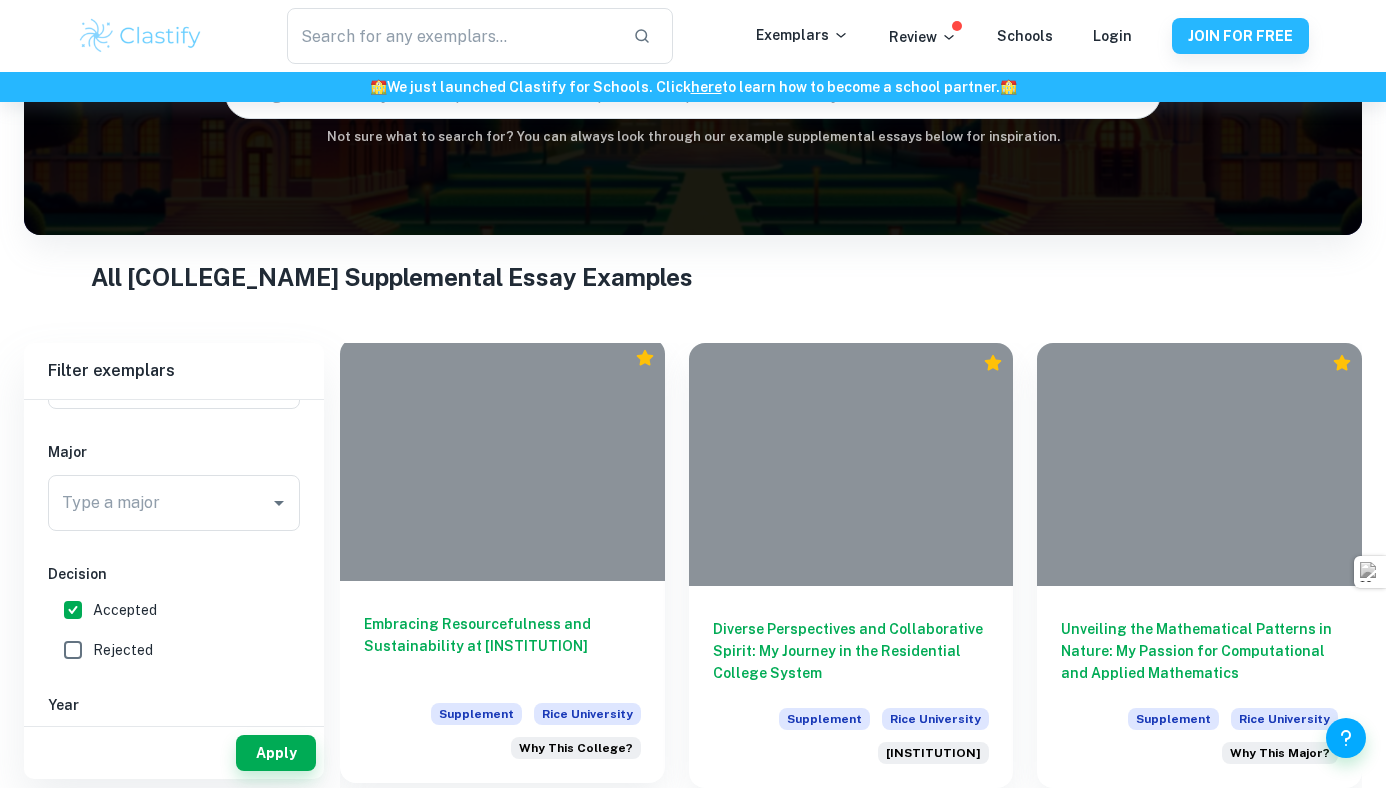 click on "Embracing Resourcefulness and Sustainability at [INSTITUTION]" at bounding box center [502, 646] 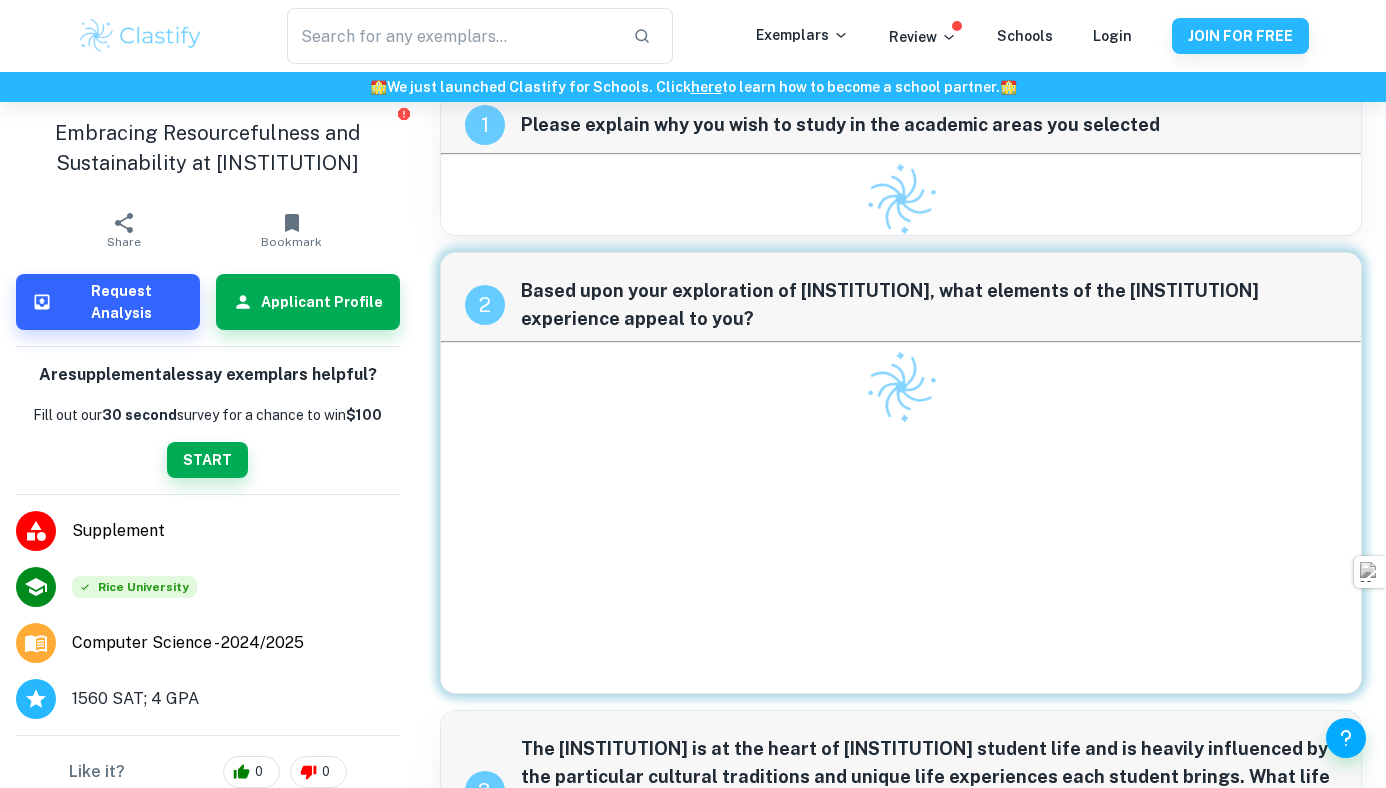 scroll, scrollTop: 75, scrollLeft: 0, axis: vertical 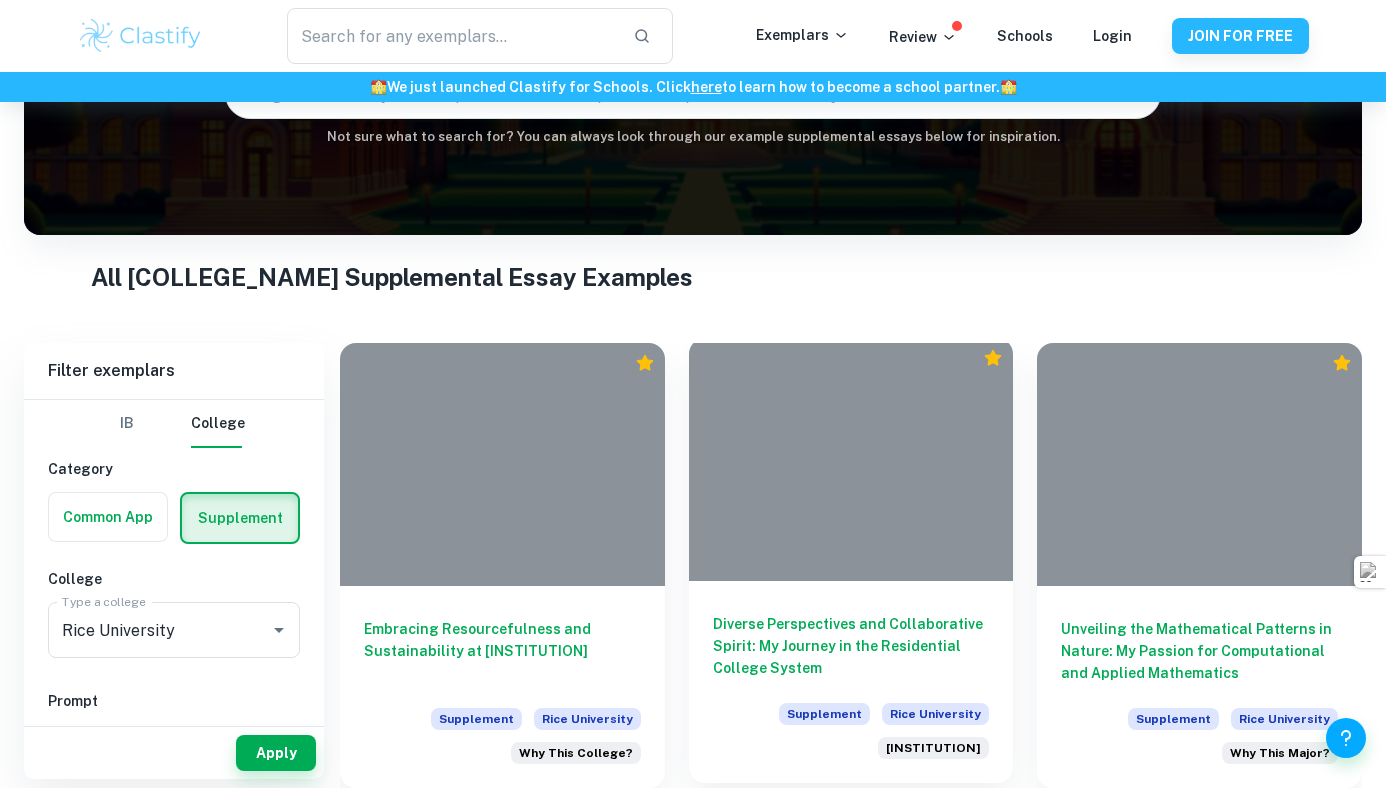 click on "Diverse Perspectives and Collaborative Spirit: My Journey in the Residential College System" at bounding box center [851, 646] 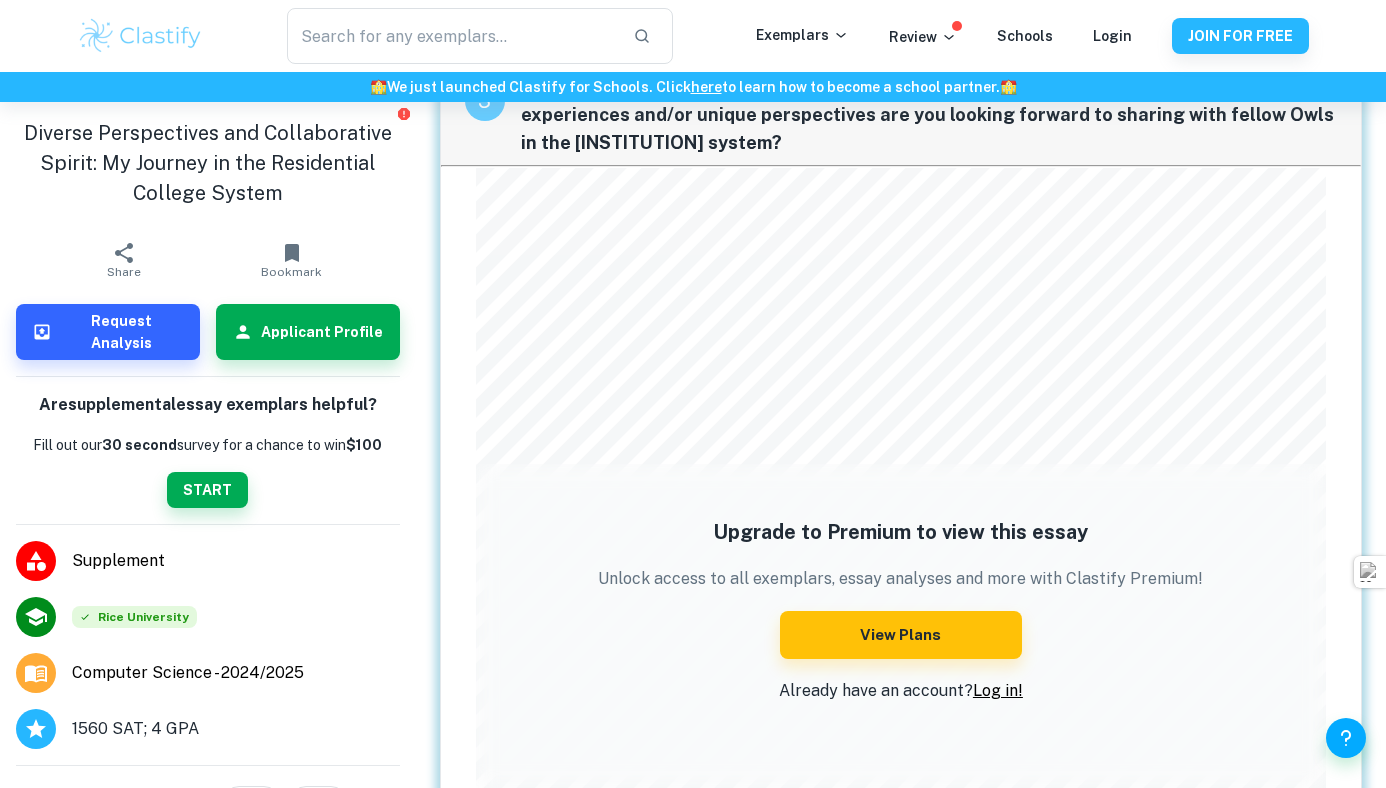 scroll, scrollTop: 990, scrollLeft: 0, axis: vertical 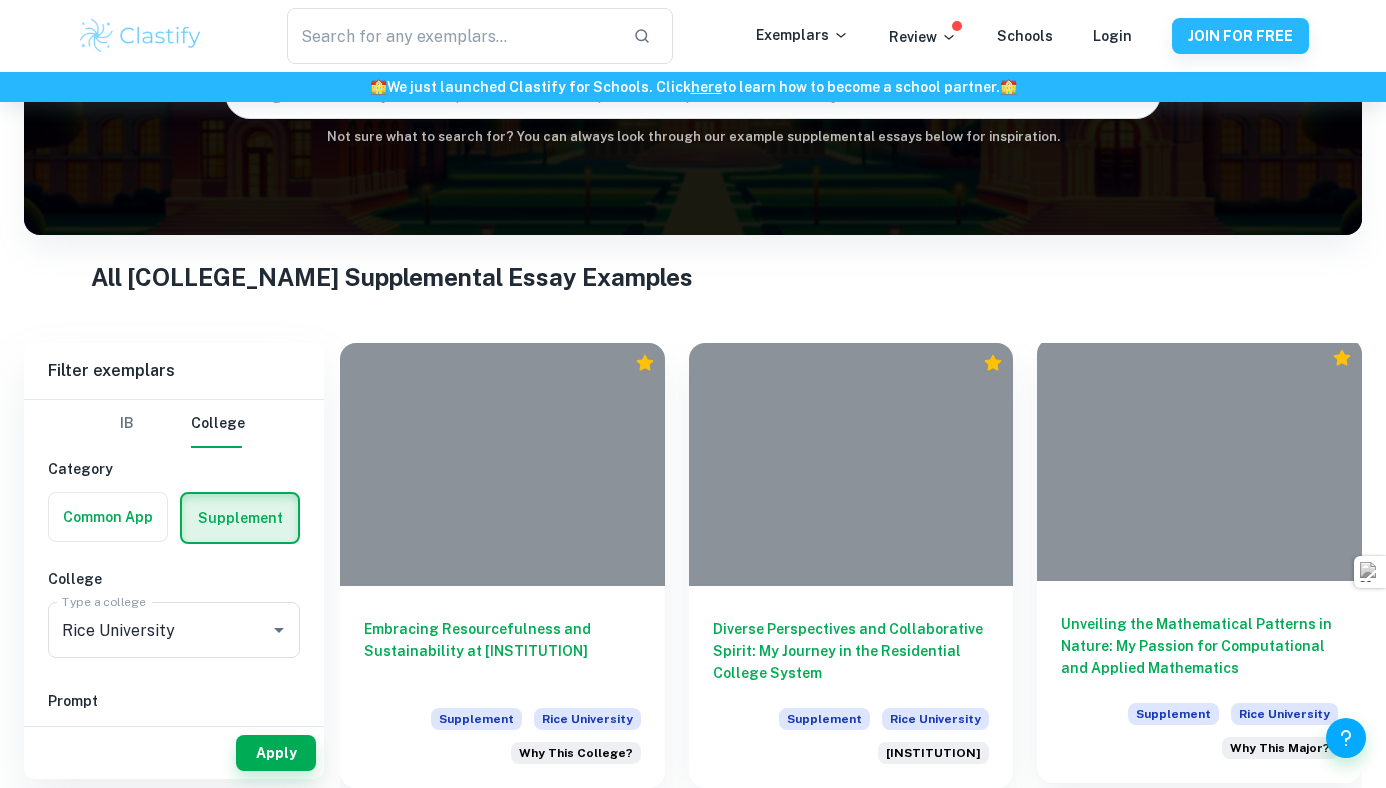 click on "Unveiling the Mathematical Patterns in Nature: My Passion for Computational and Applied Mathematics" at bounding box center (1199, 646) 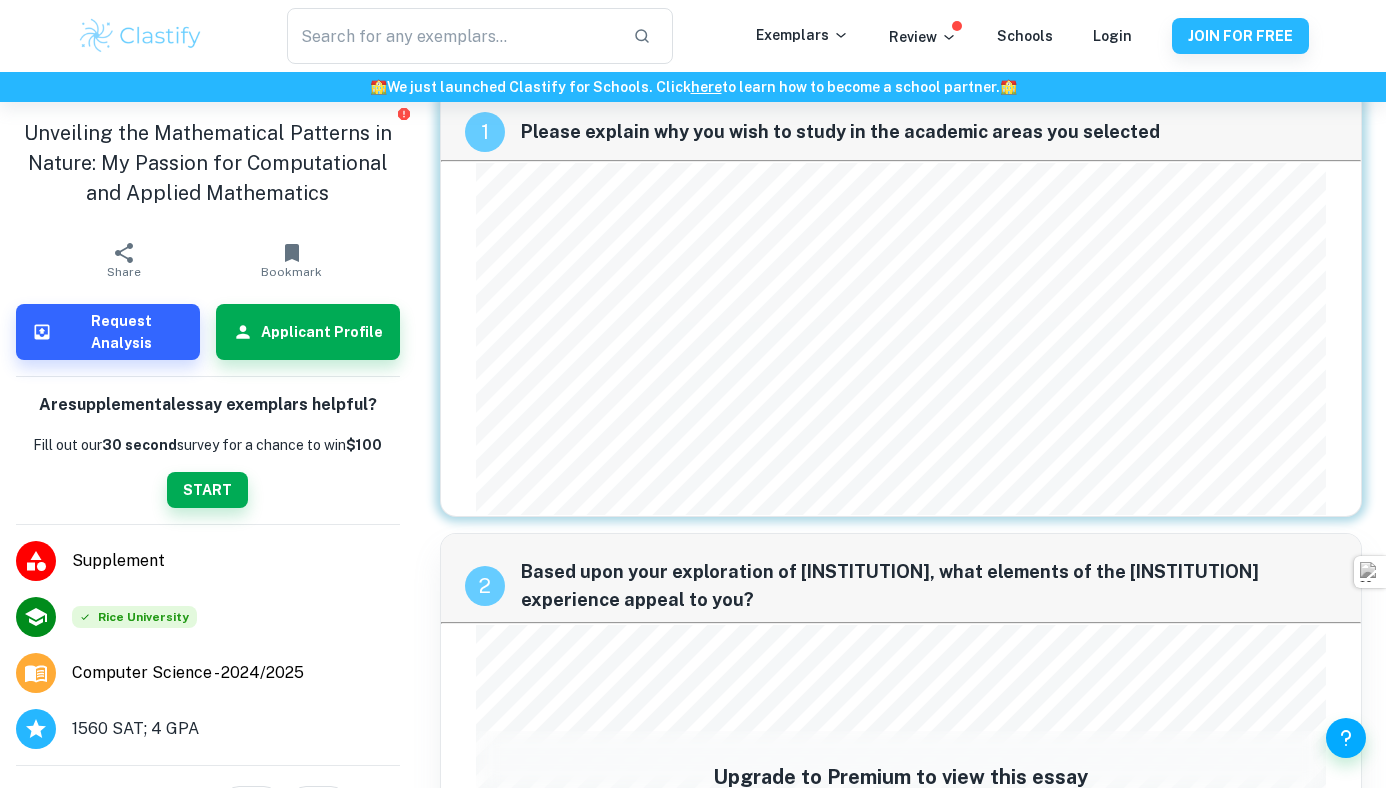 scroll, scrollTop: 39, scrollLeft: 0, axis: vertical 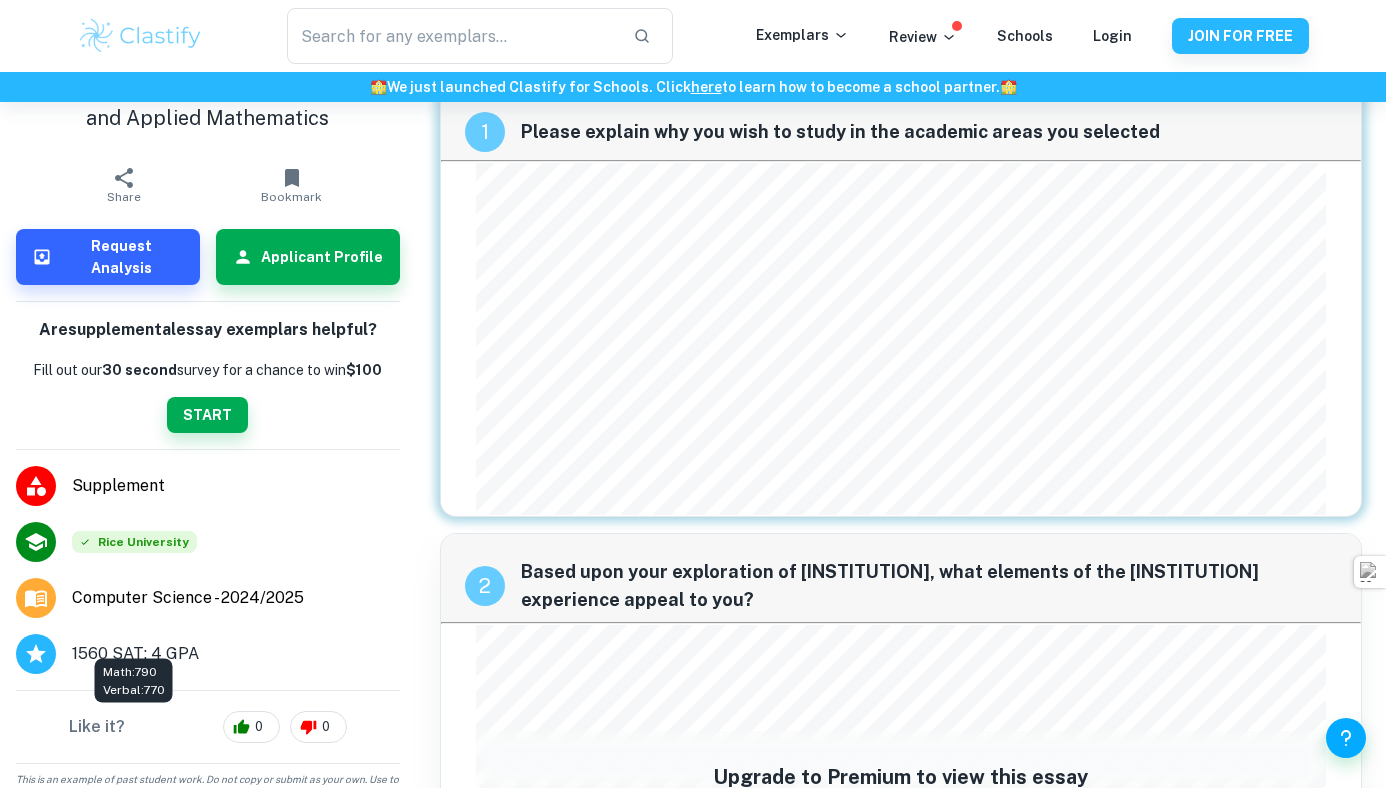 click on "1560 SAT; 4 GPA" at bounding box center [135, 654] 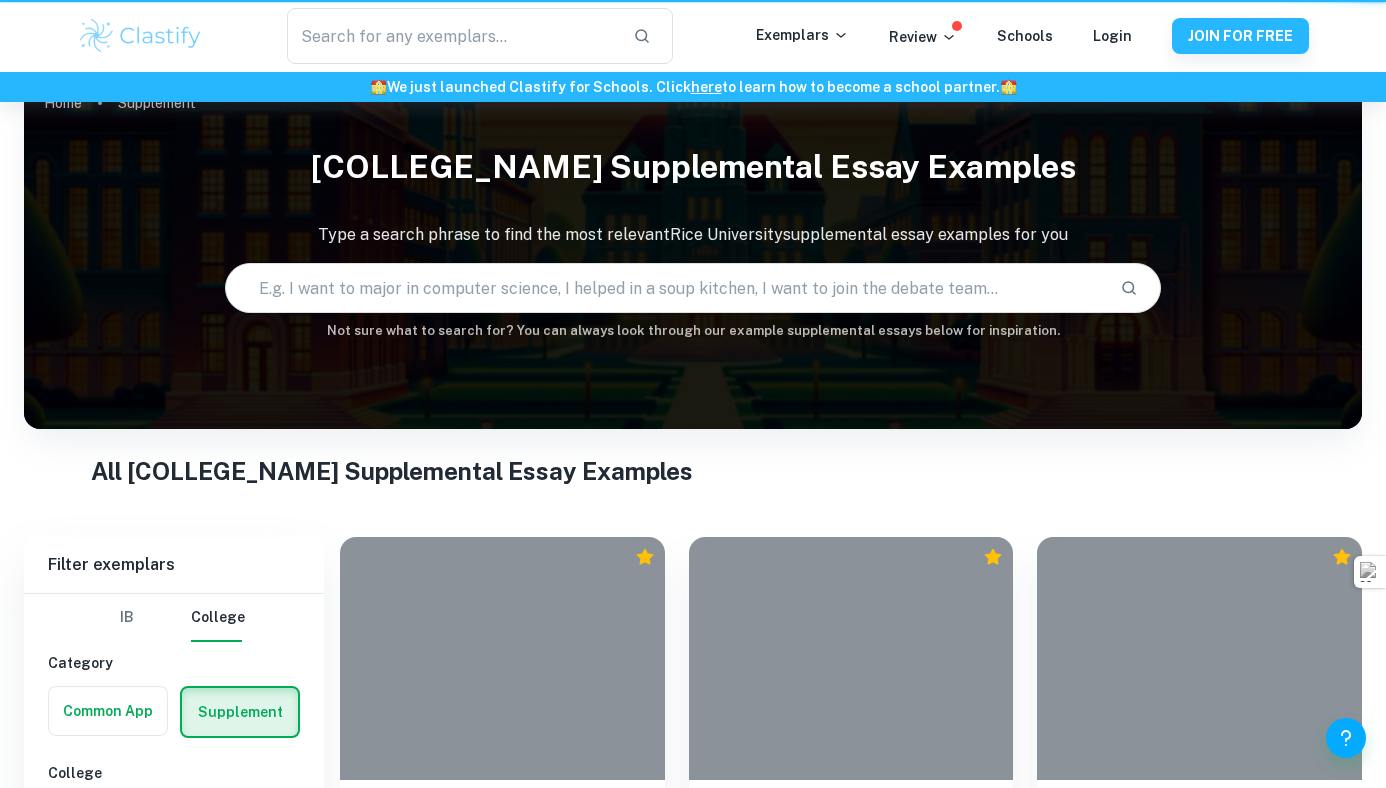 scroll, scrollTop: 233, scrollLeft: 0, axis: vertical 